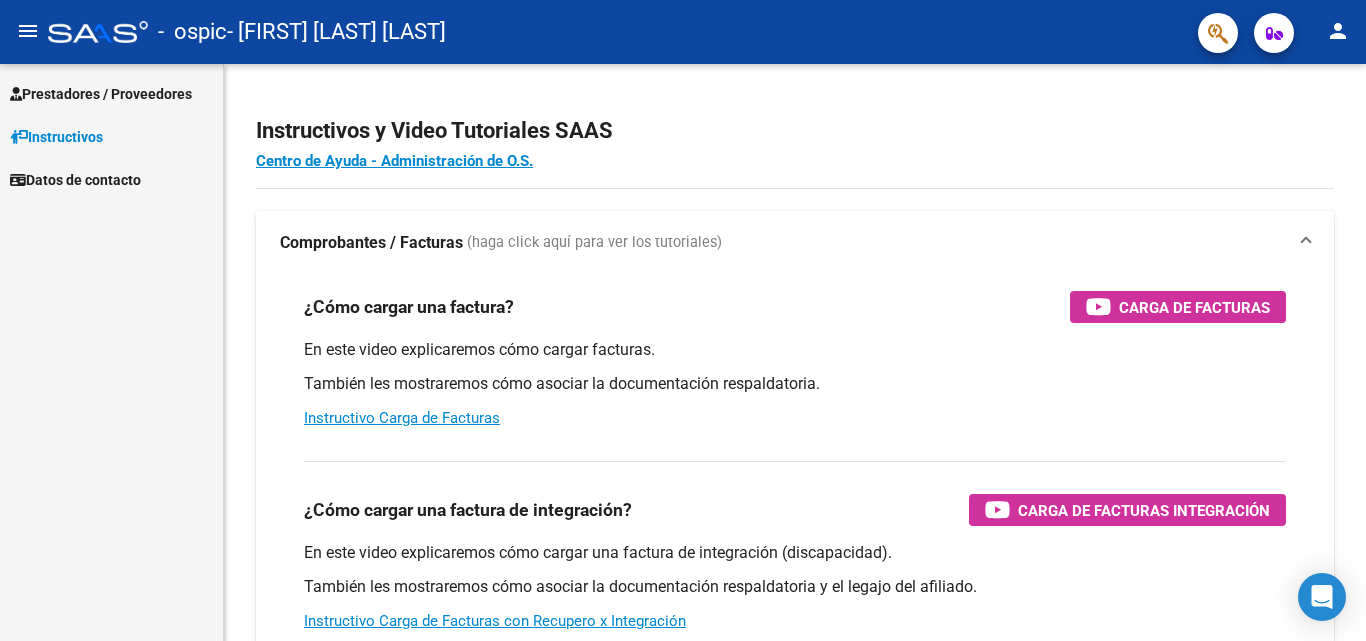 scroll, scrollTop: 0, scrollLeft: 0, axis: both 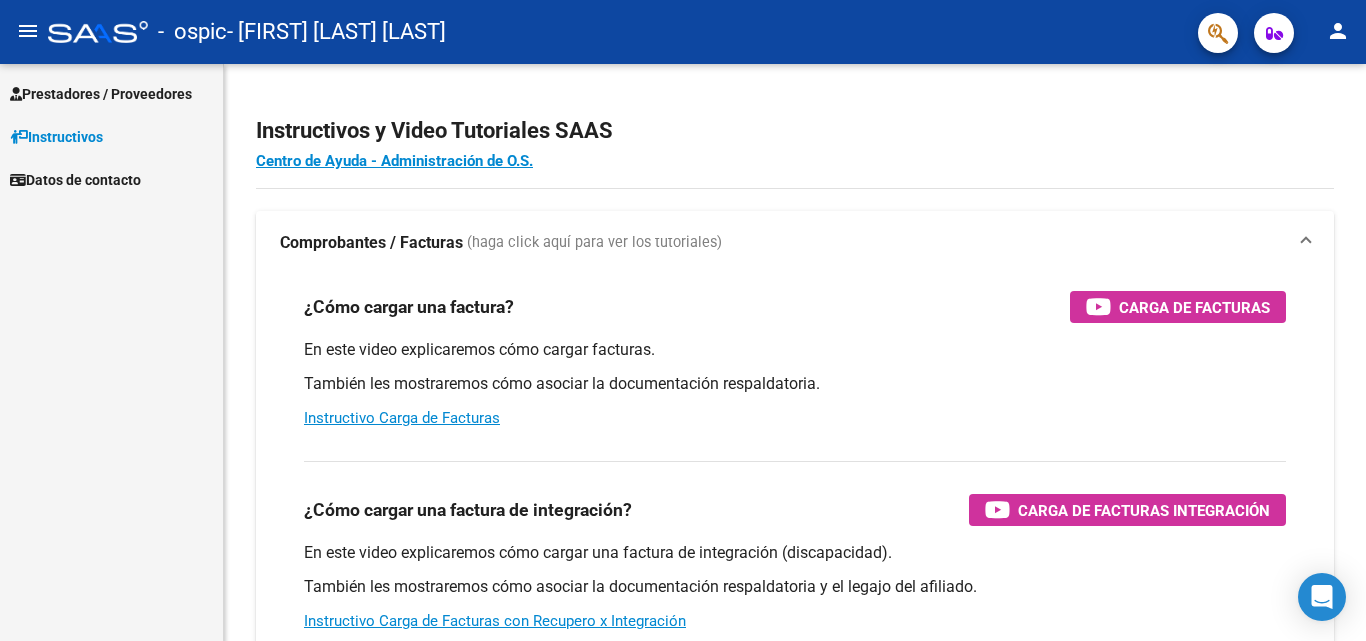 click on "Prestadores / Proveedores" at bounding box center [101, 94] 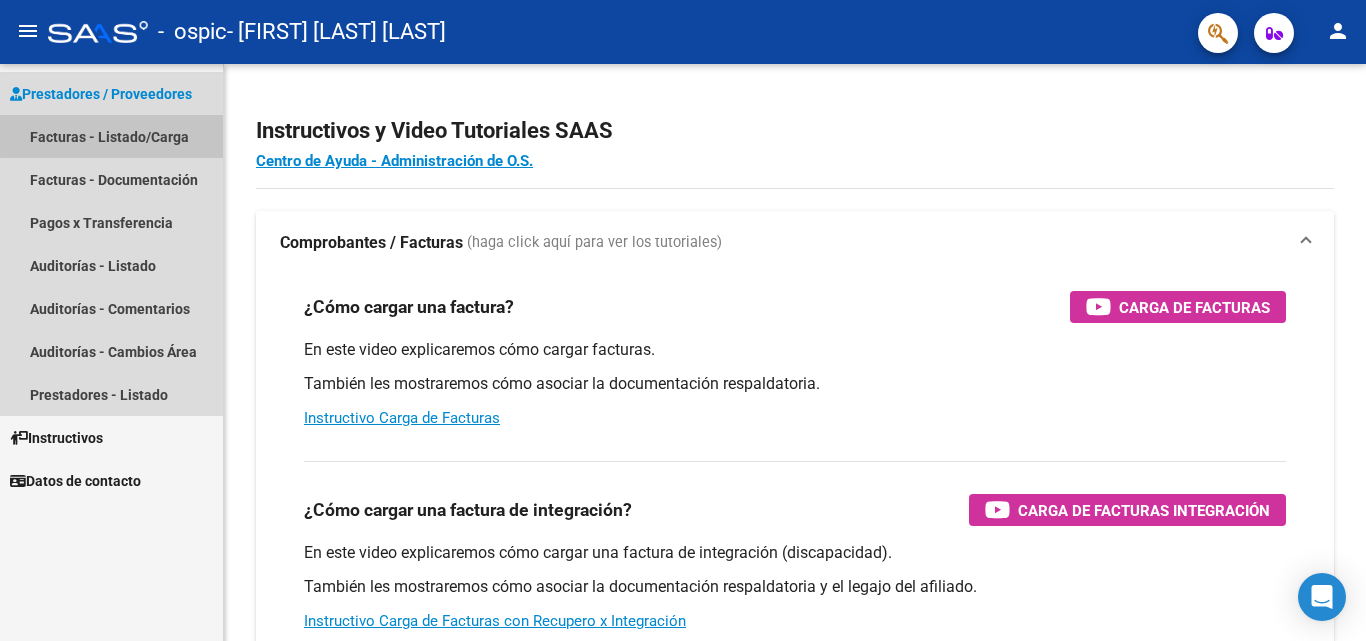 click on "Facturas - Listado/Carga" at bounding box center [111, 136] 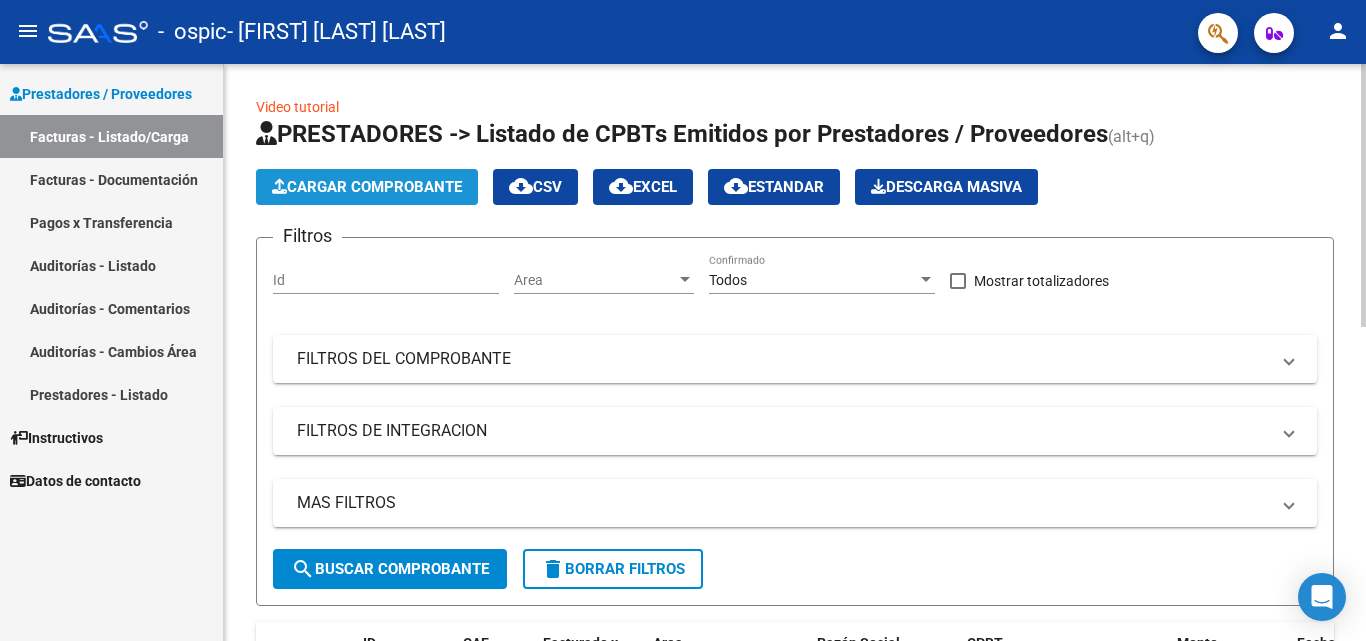 click on "Cargar Comprobante" 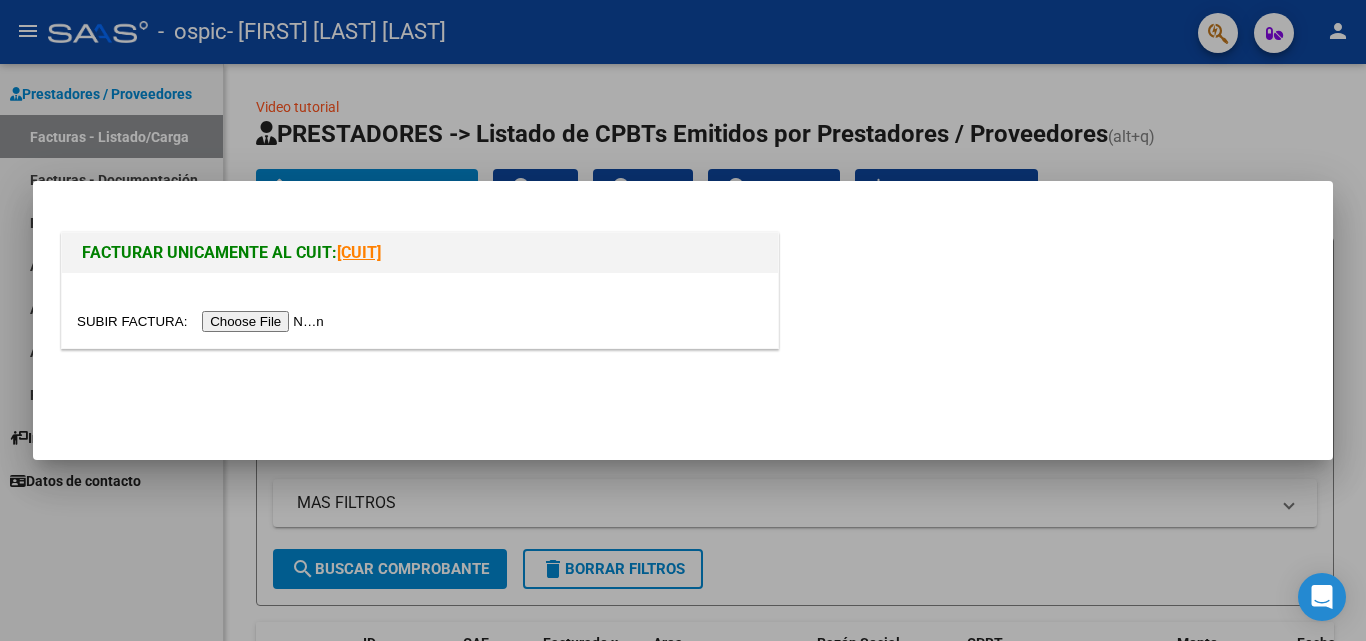 click at bounding box center (203, 321) 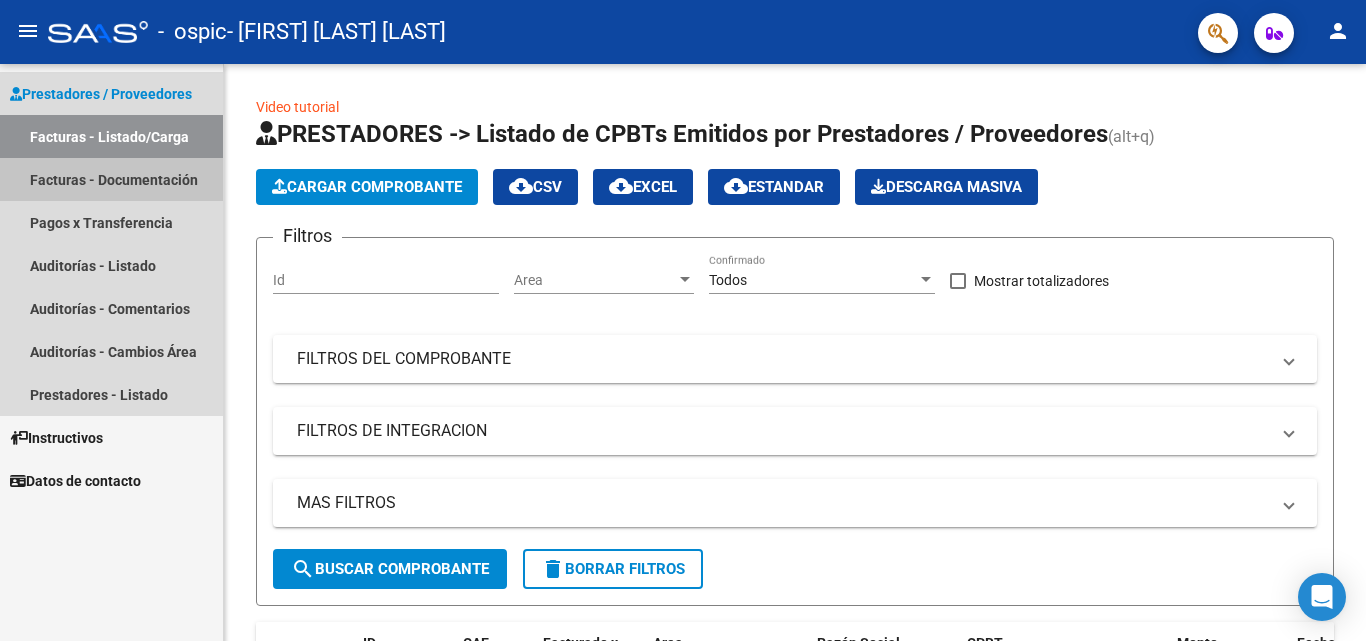 click on "Facturas - Documentación" at bounding box center (111, 179) 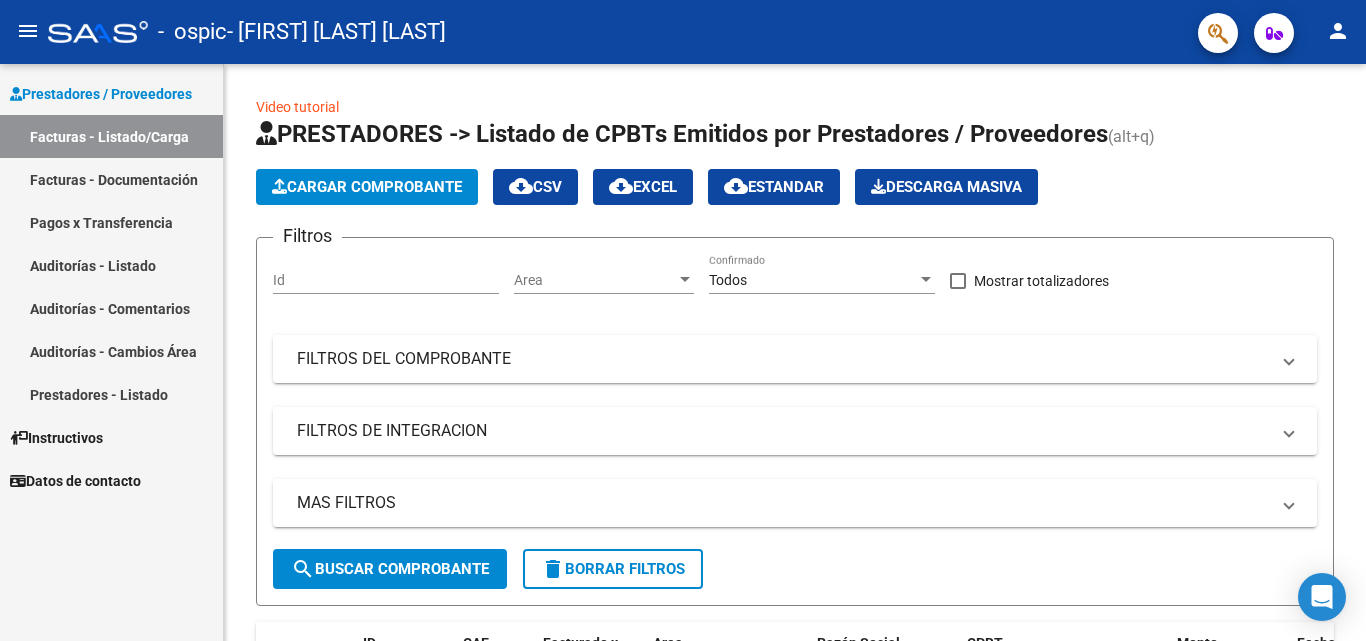 click on "Prestadores / Proveedores" at bounding box center [111, 93] 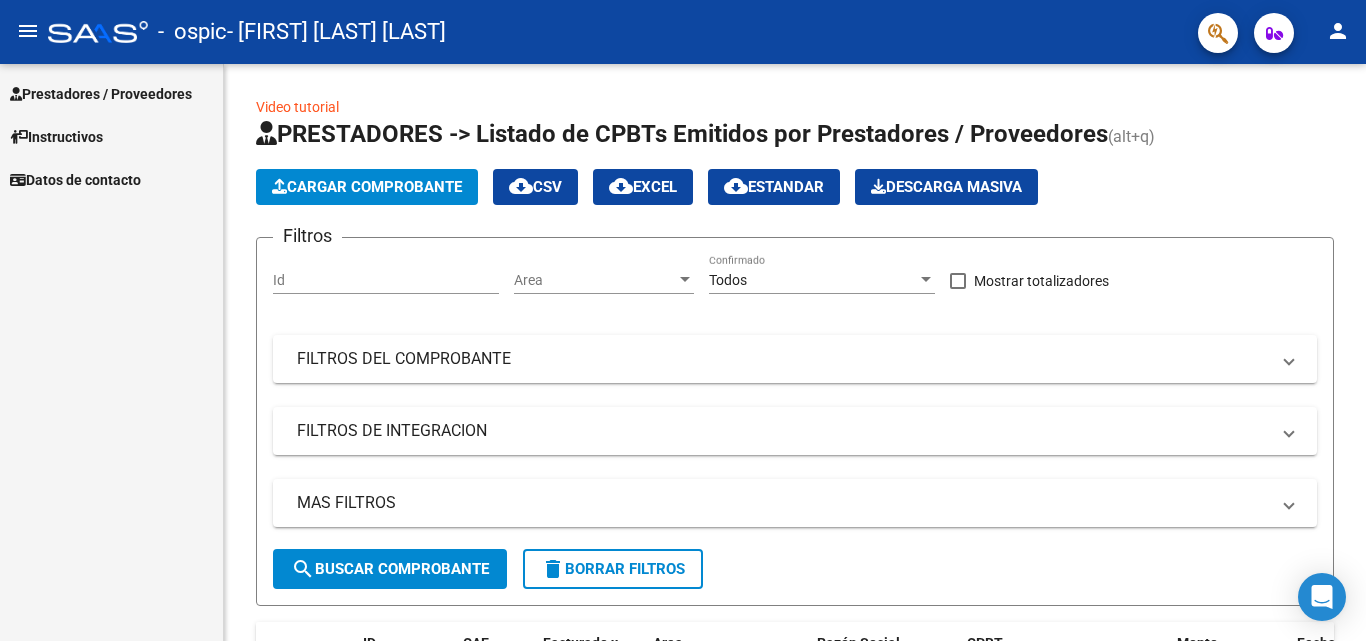 click on "person" 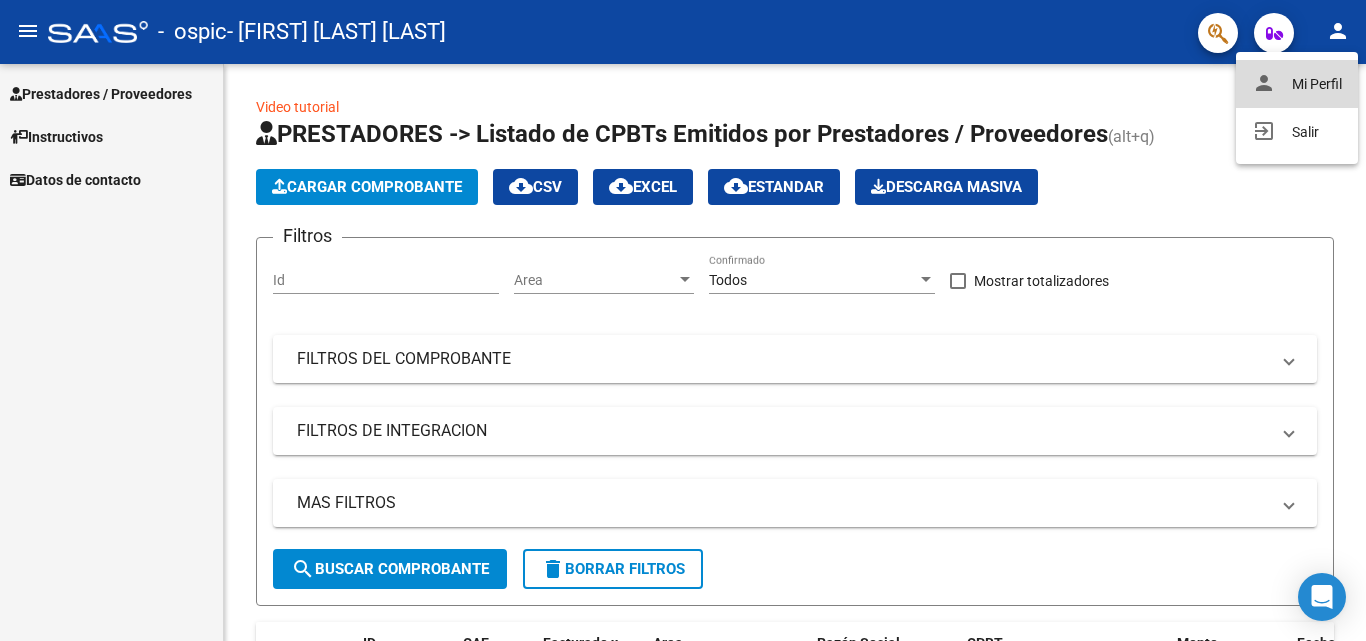 click on "person  Mi Perfil" at bounding box center [1297, 84] 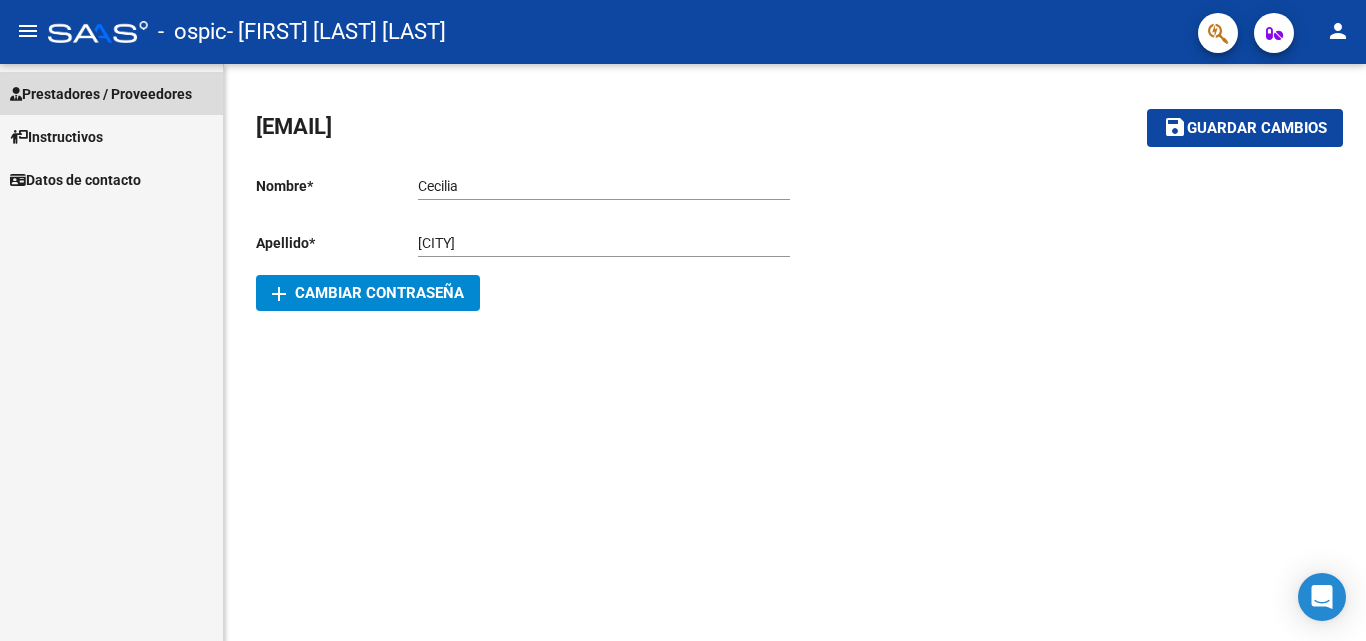 click on "Prestadores / Proveedores" at bounding box center [101, 94] 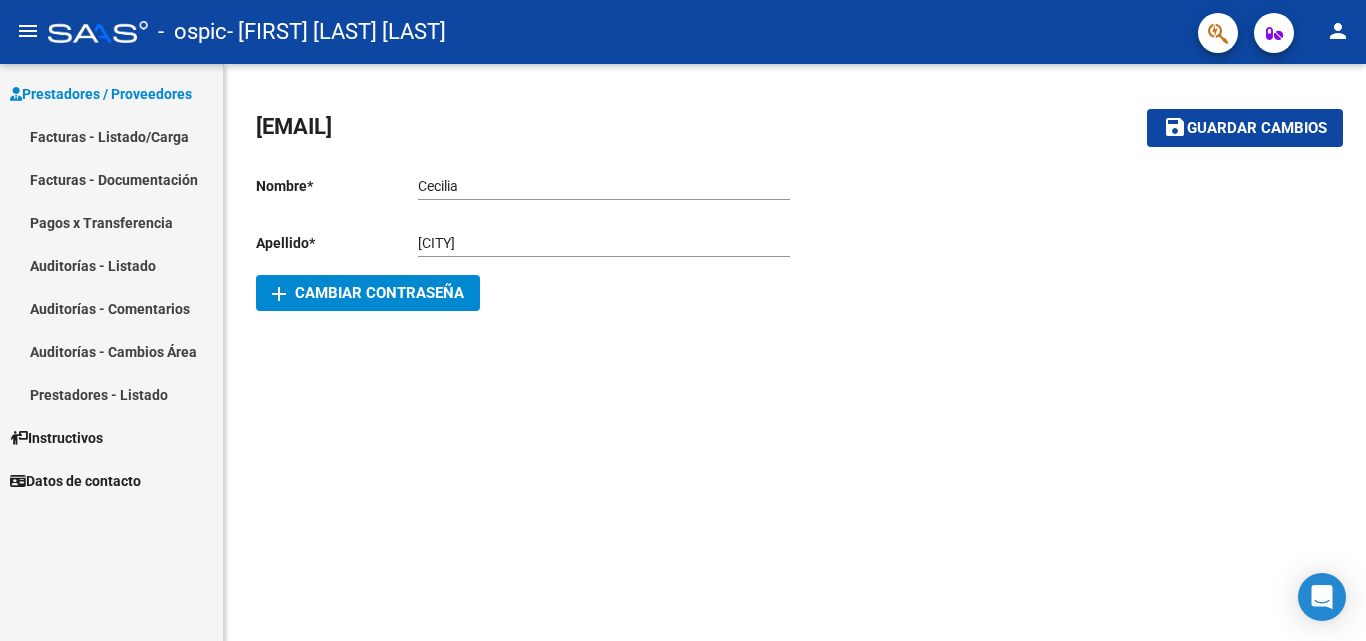 click on "menu" 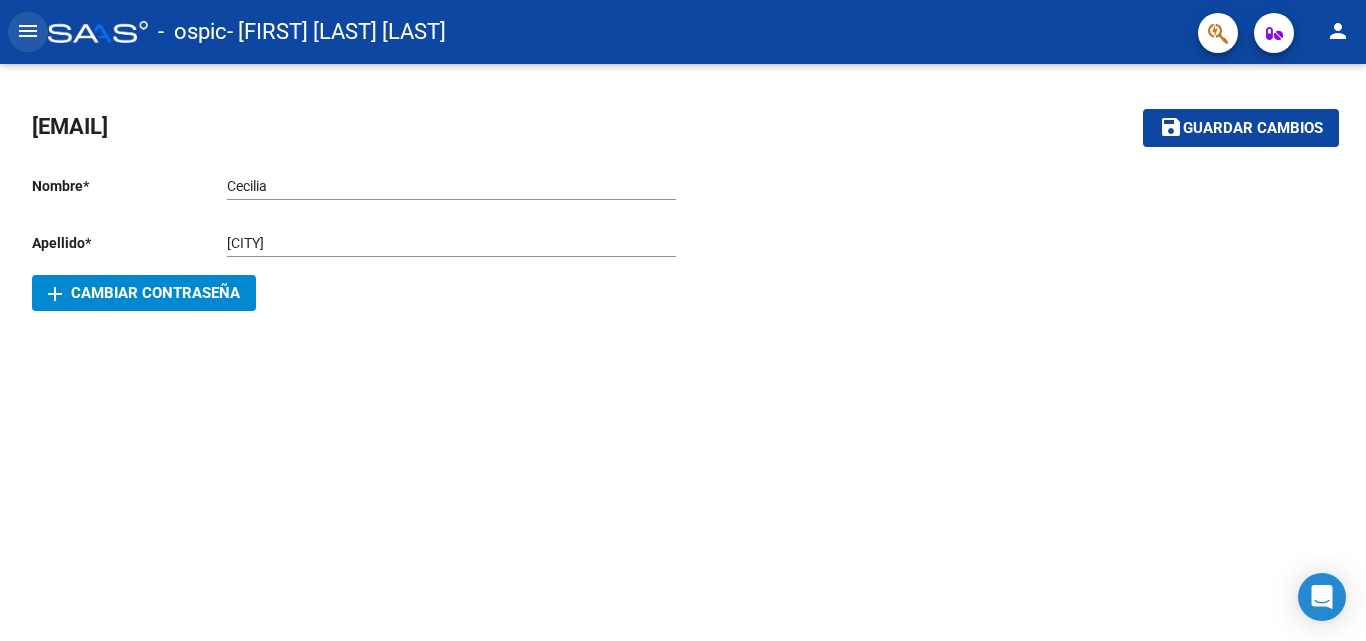 click on "menu" 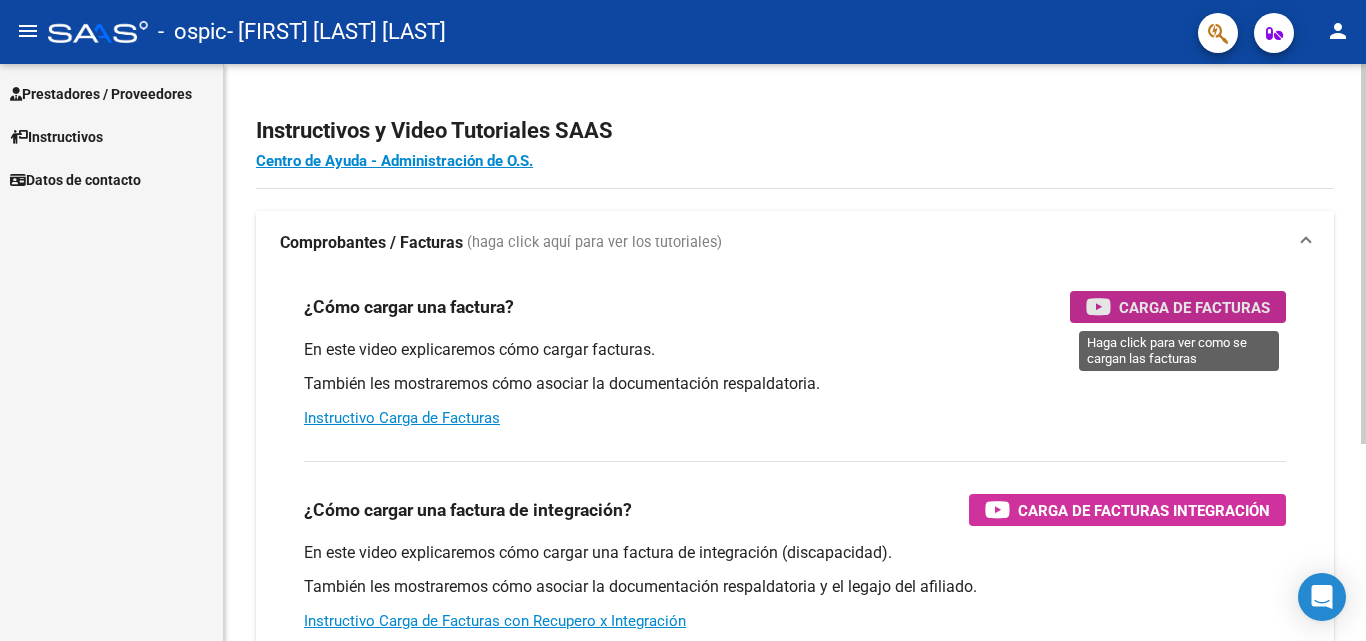 click on "Carga de Facturas" at bounding box center [1194, 307] 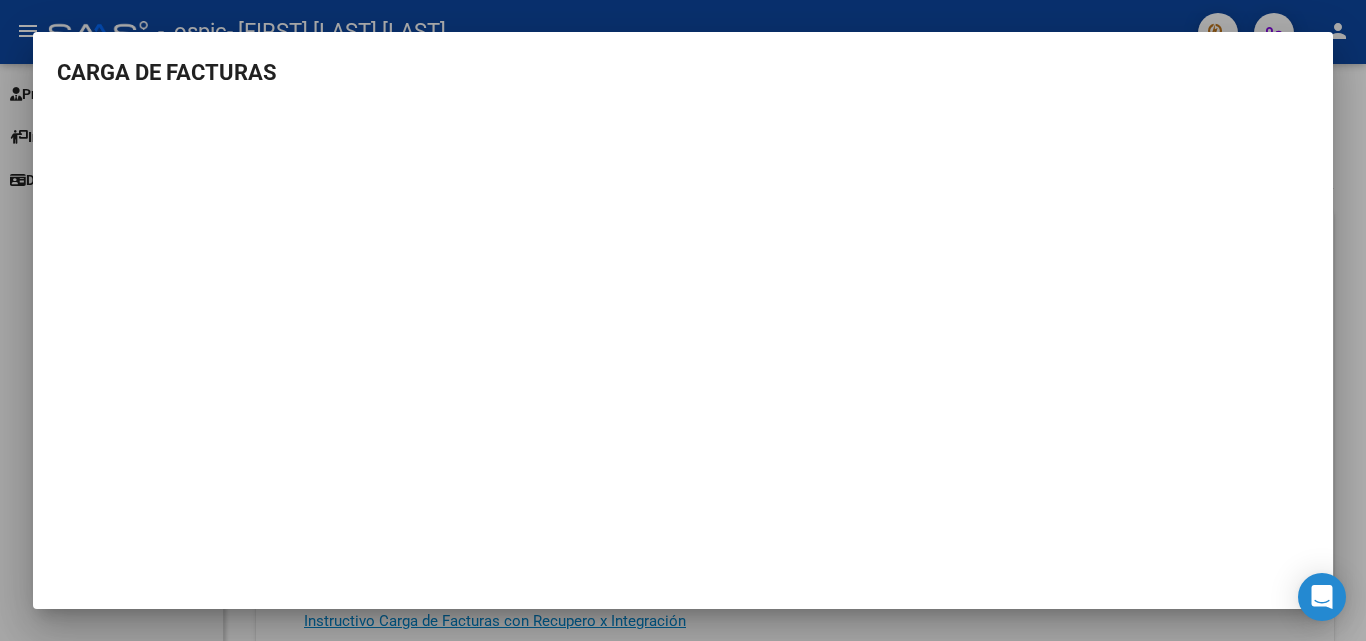 click at bounding box center [683, 320] 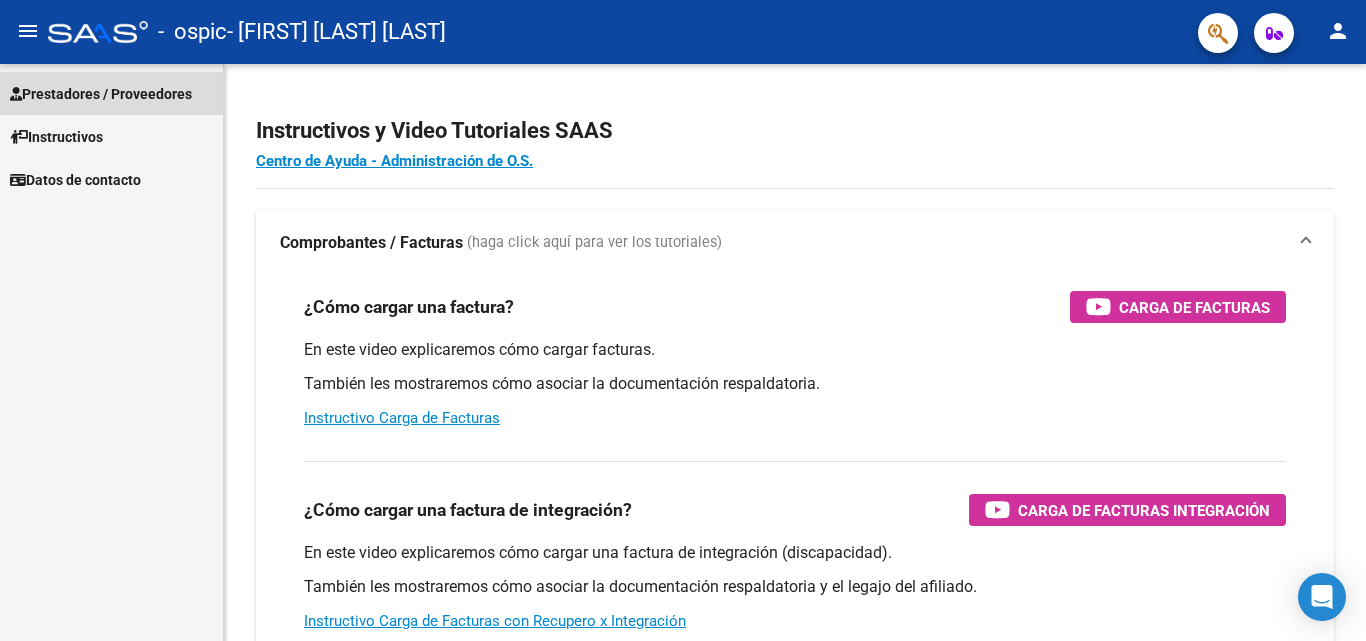 click on "Prestadores / Proveedores" at bounding box center [111, 93] 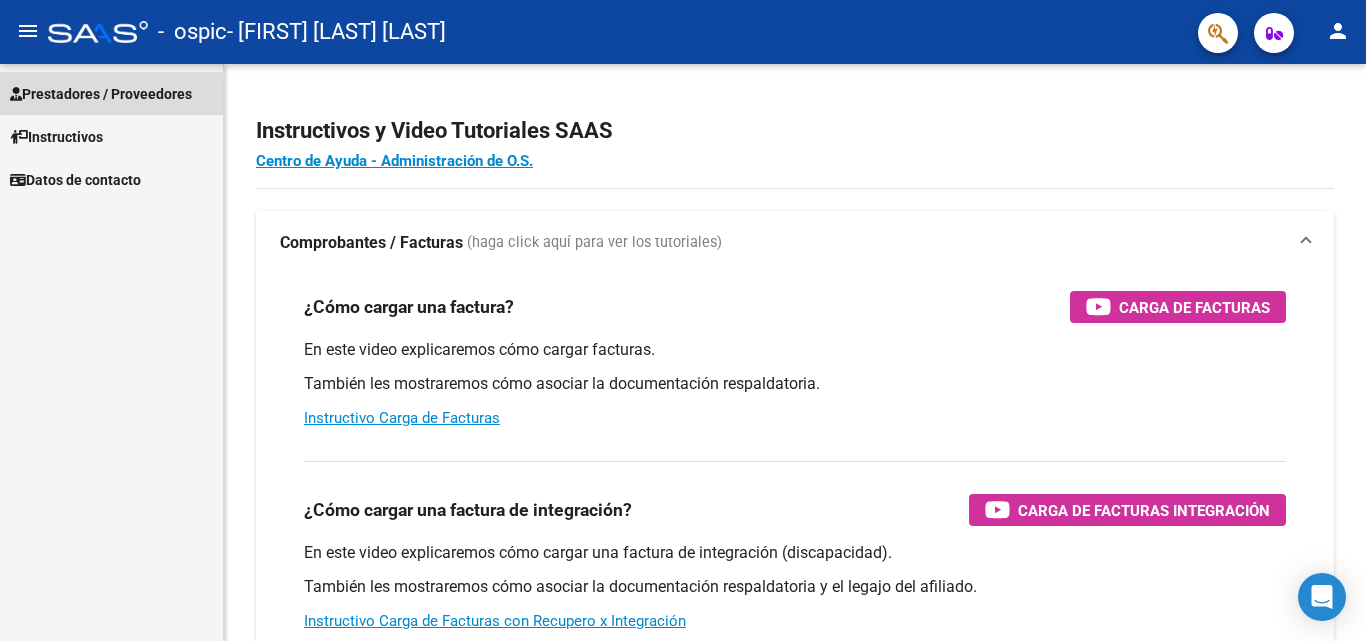 click on "Prestadores / Proveedores" at bounding box center [101, 94] 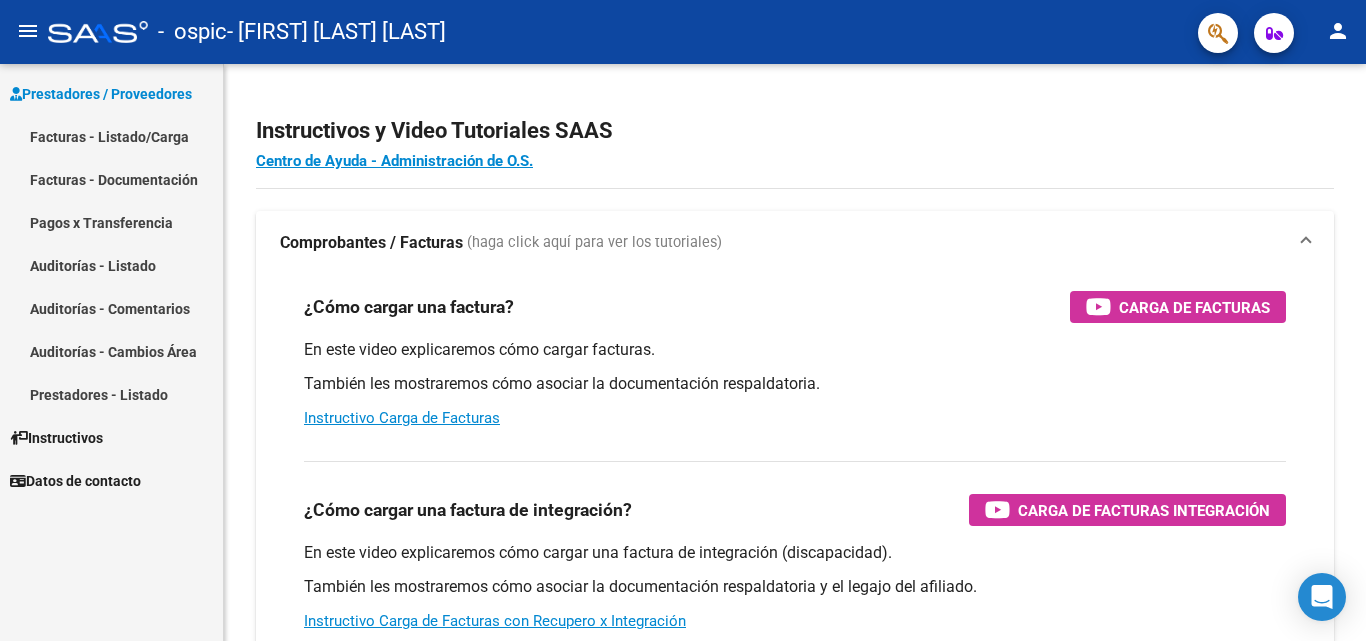 click on "Facturas - Listado/Carga" at bounding box center [111, 136] 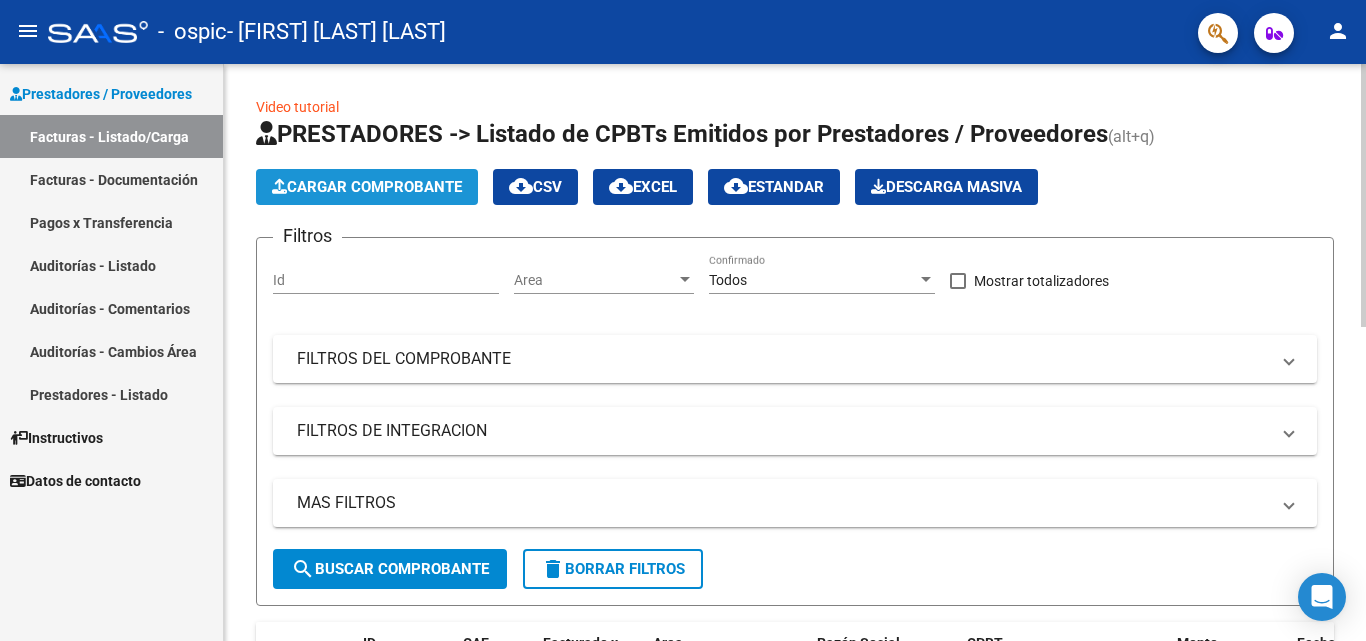 click on "Cargar Comprobante" 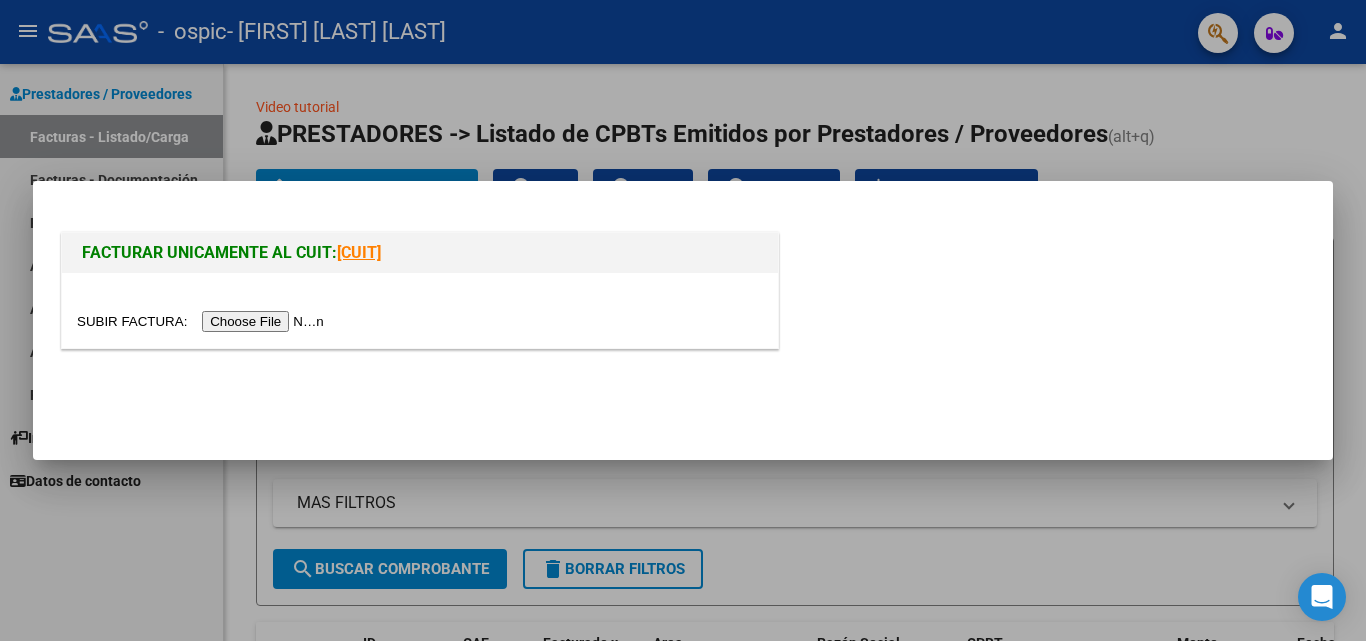 click at bounding box center [203, 321] 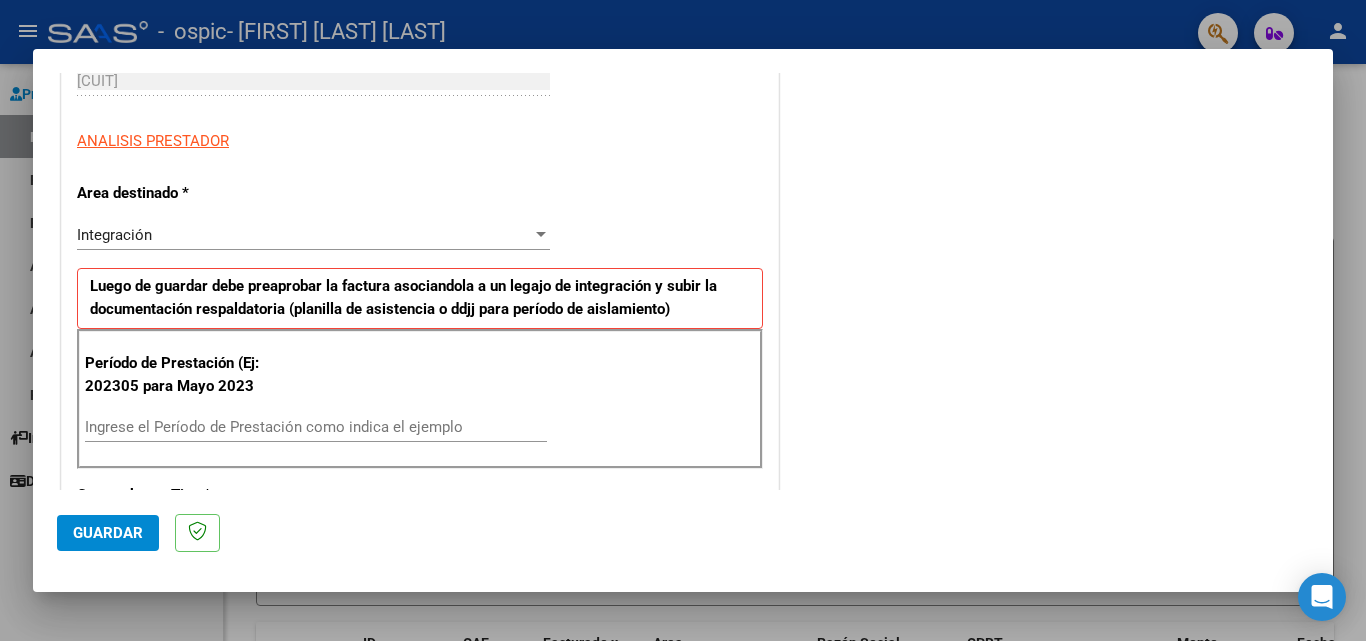 scroll, scrollTop: 194, scrollLeft: 0, axis: vertical 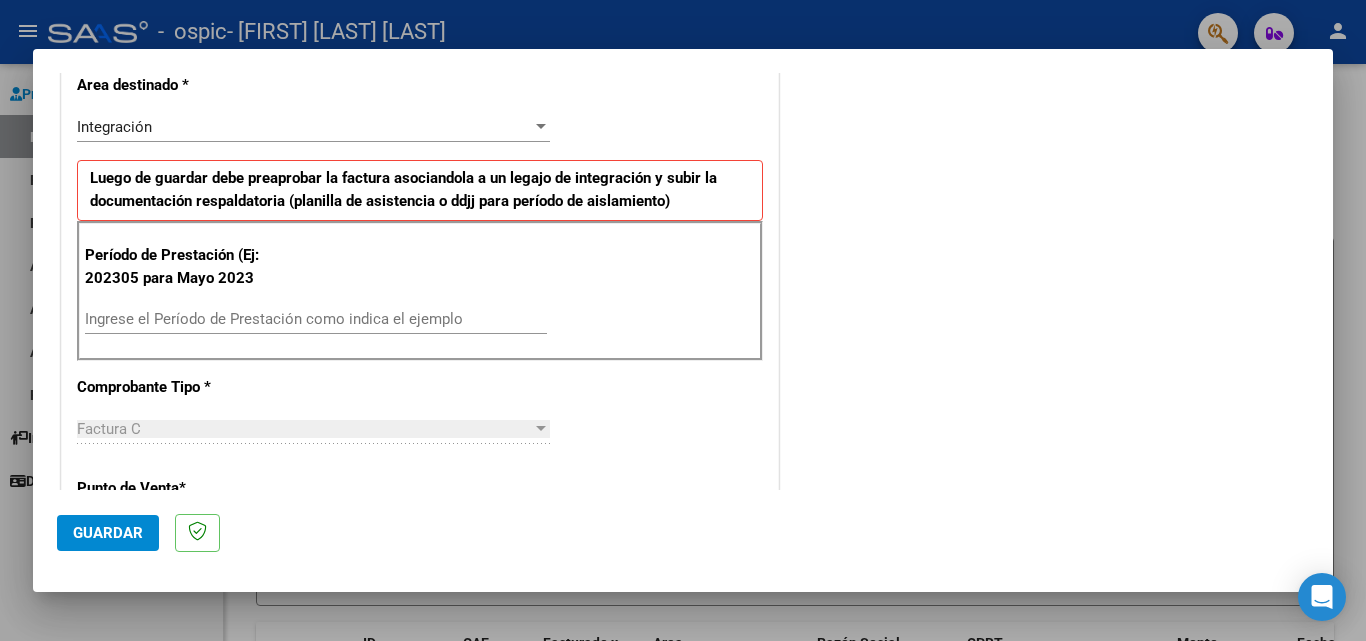click on "Ingrese el Período de Prestación como indica el ejemplo" at bounding box center (316, 319) 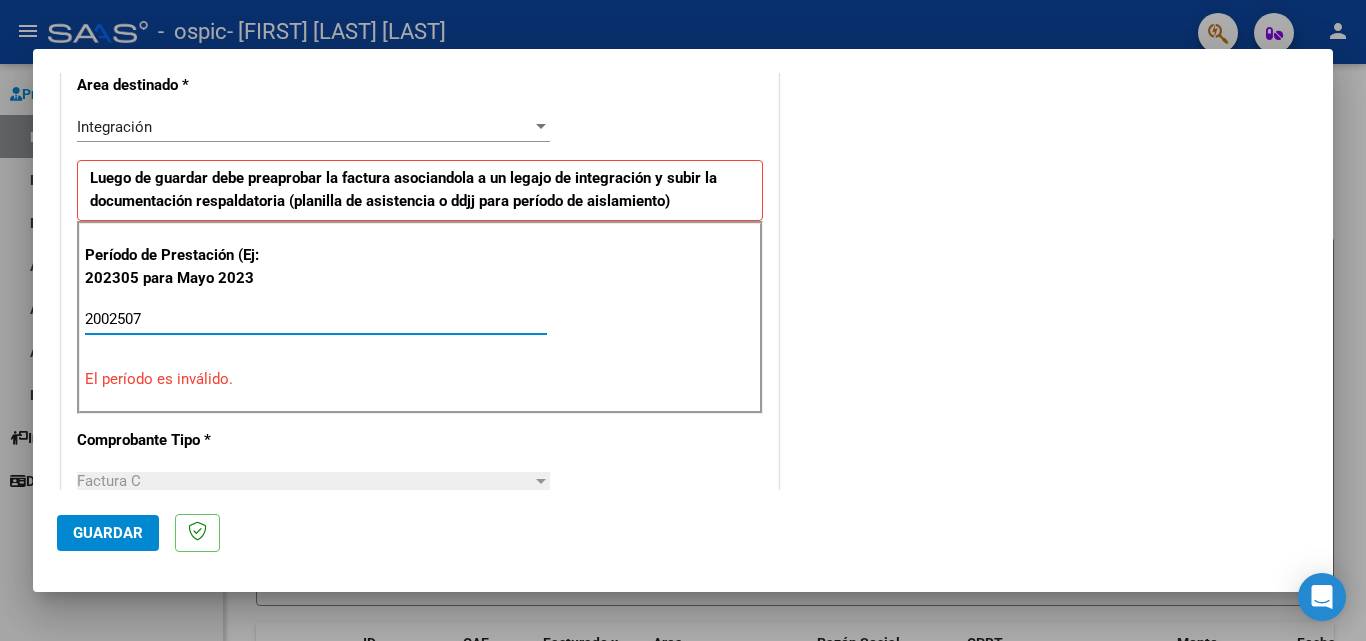 click on "2002507" at bounding box center (316, 319) 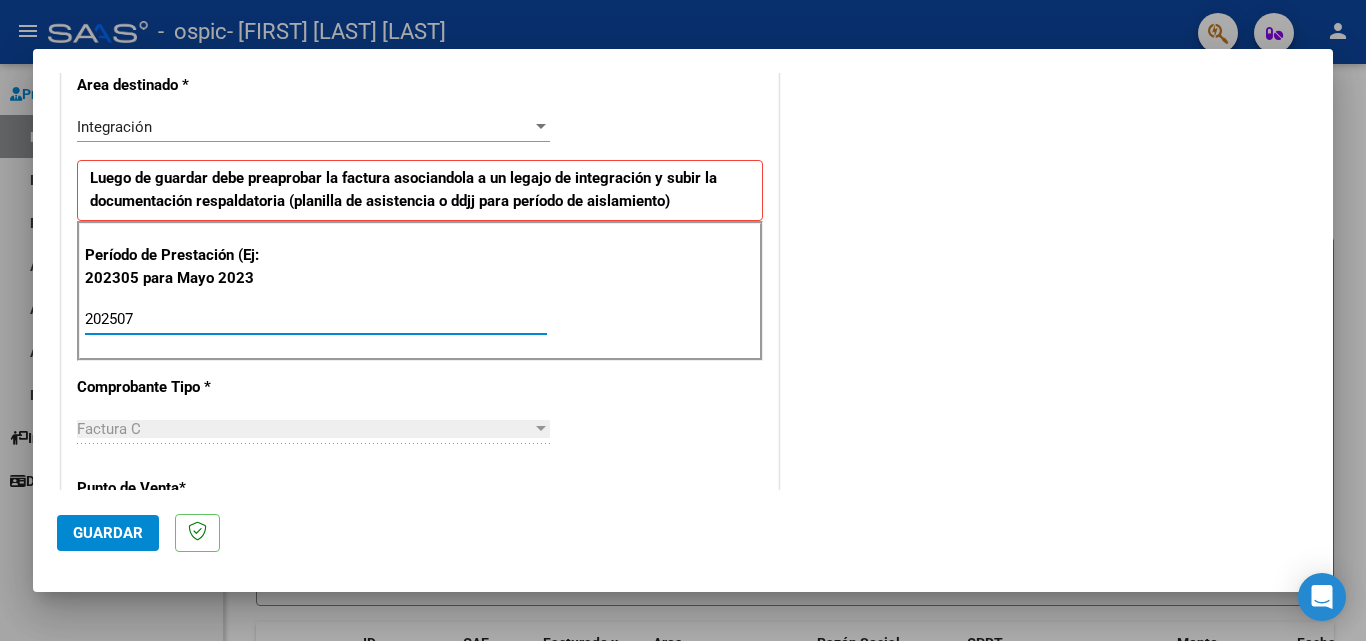 type on "202507" 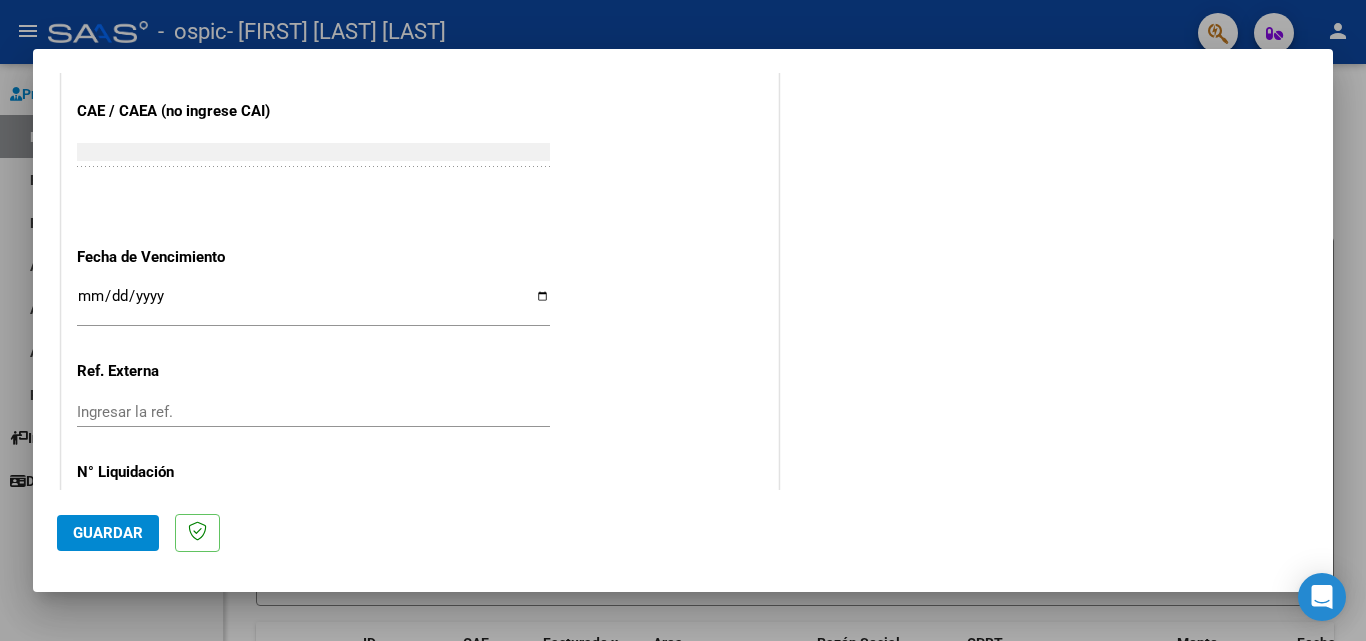 scroll, scrollTop: 1305, scrollLeft: 0, axis: vertical 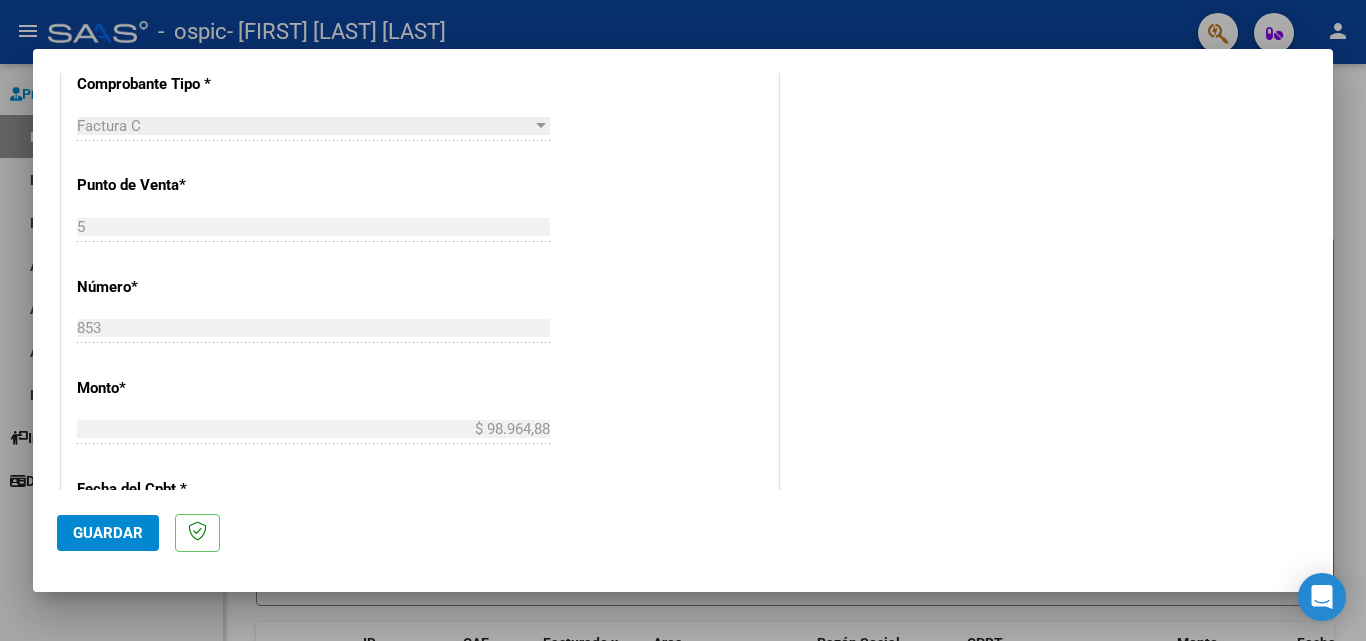 click on "Guardar" 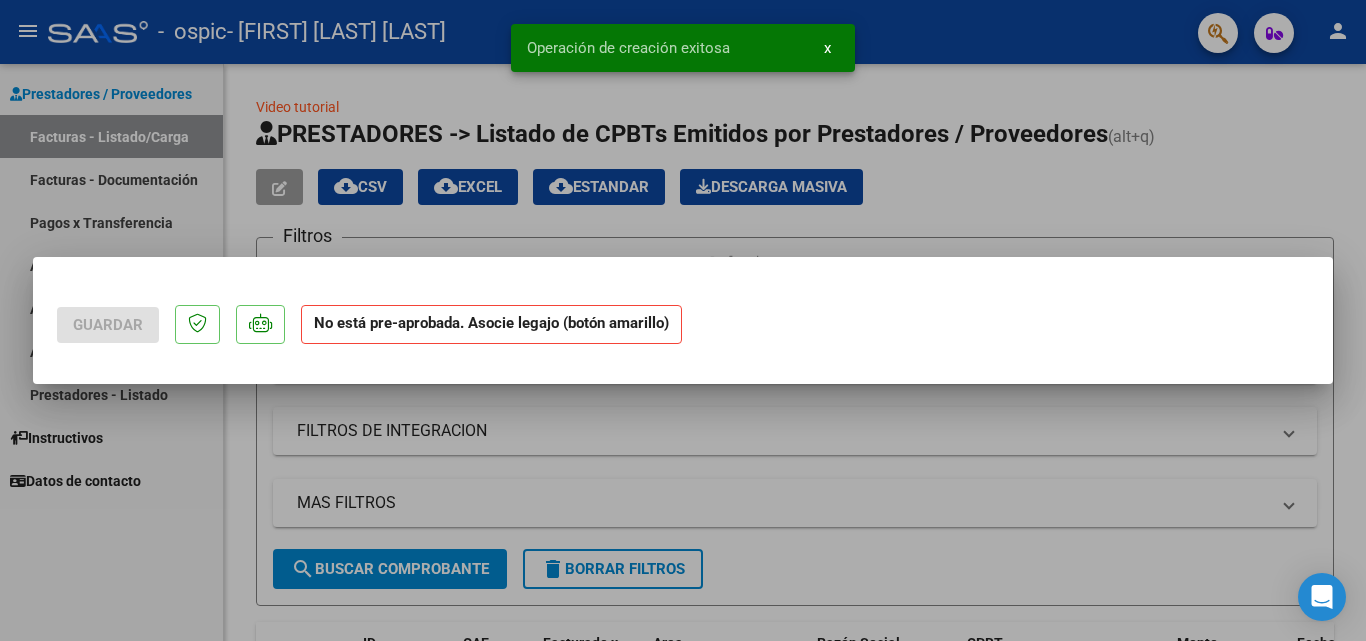 scroll, scrollTop: 0, scrollLeft: 0, axis: both 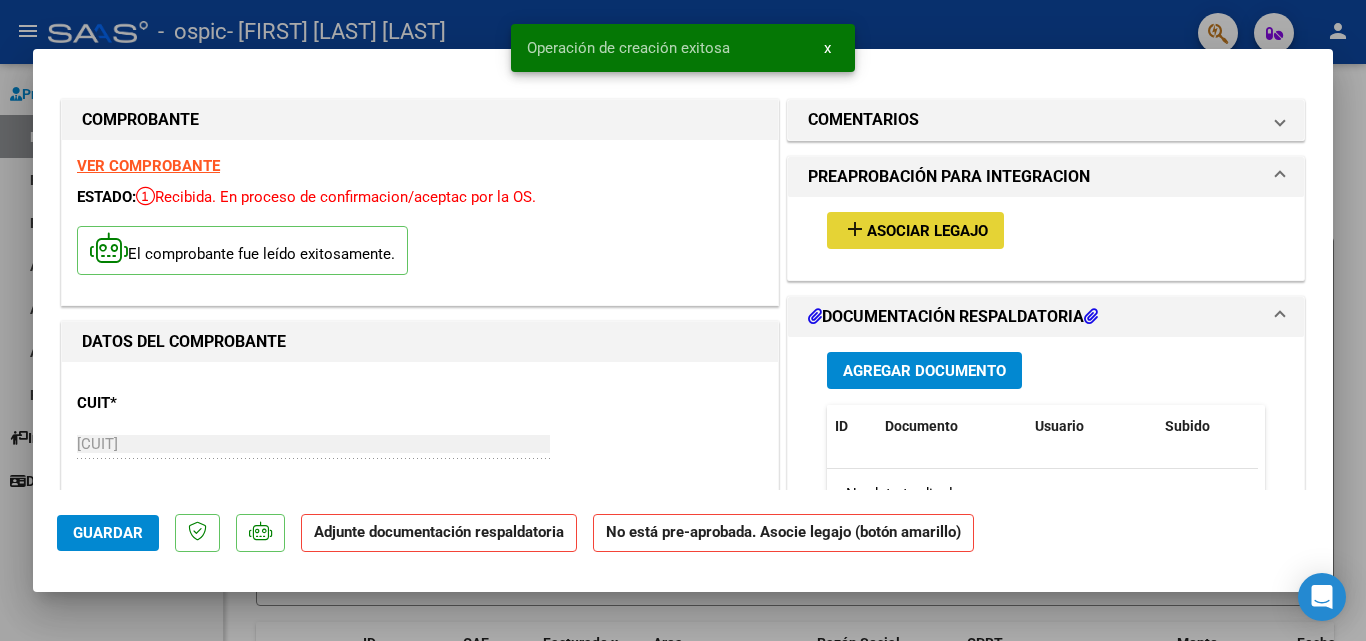 click on "Asociar Legajo" at bounding box center [927, 231] 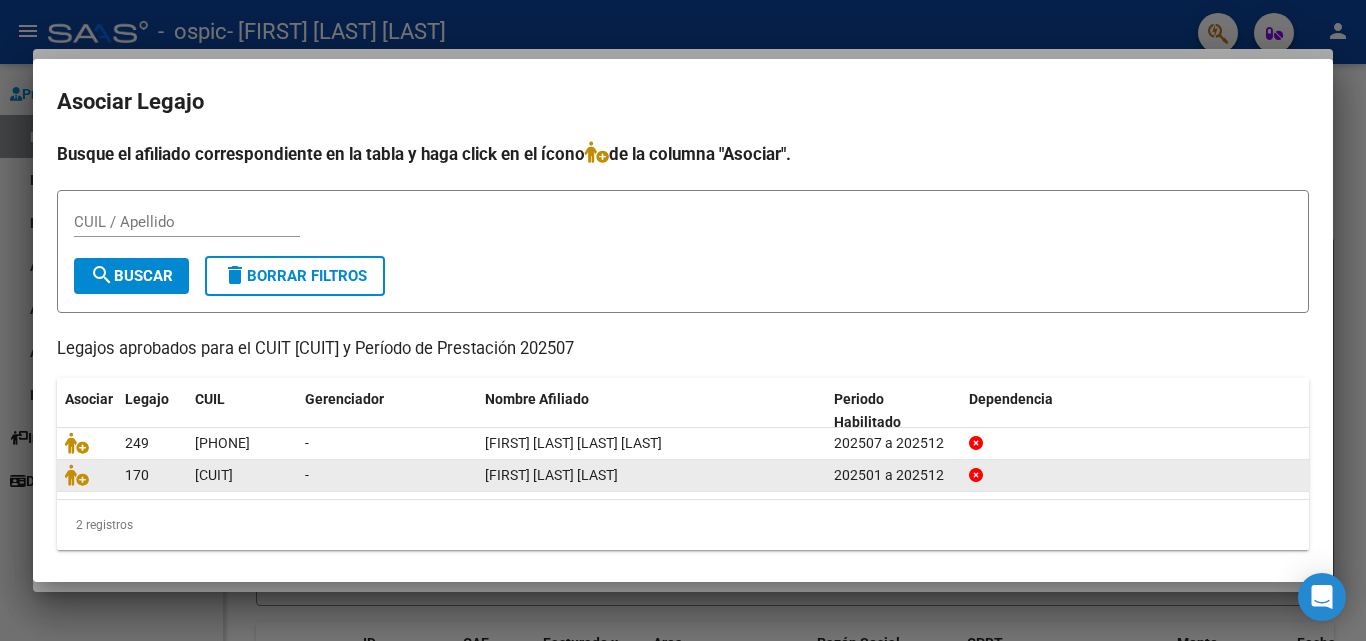 click on "[CUIT]" 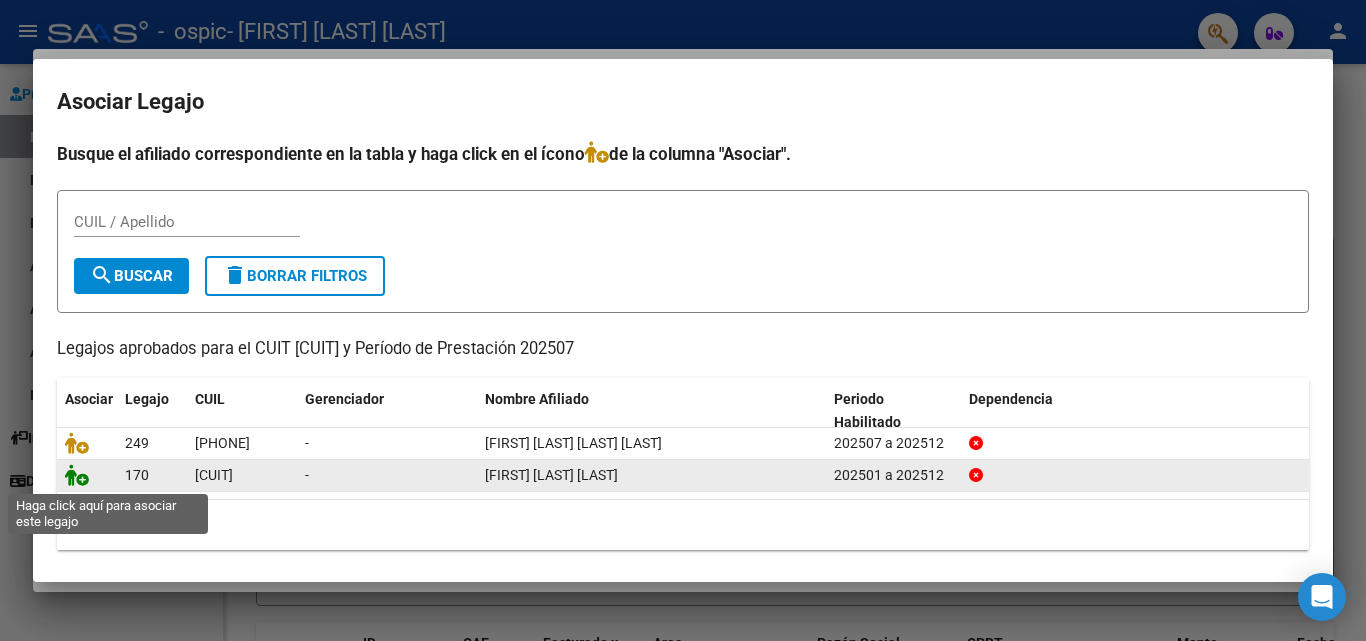 click 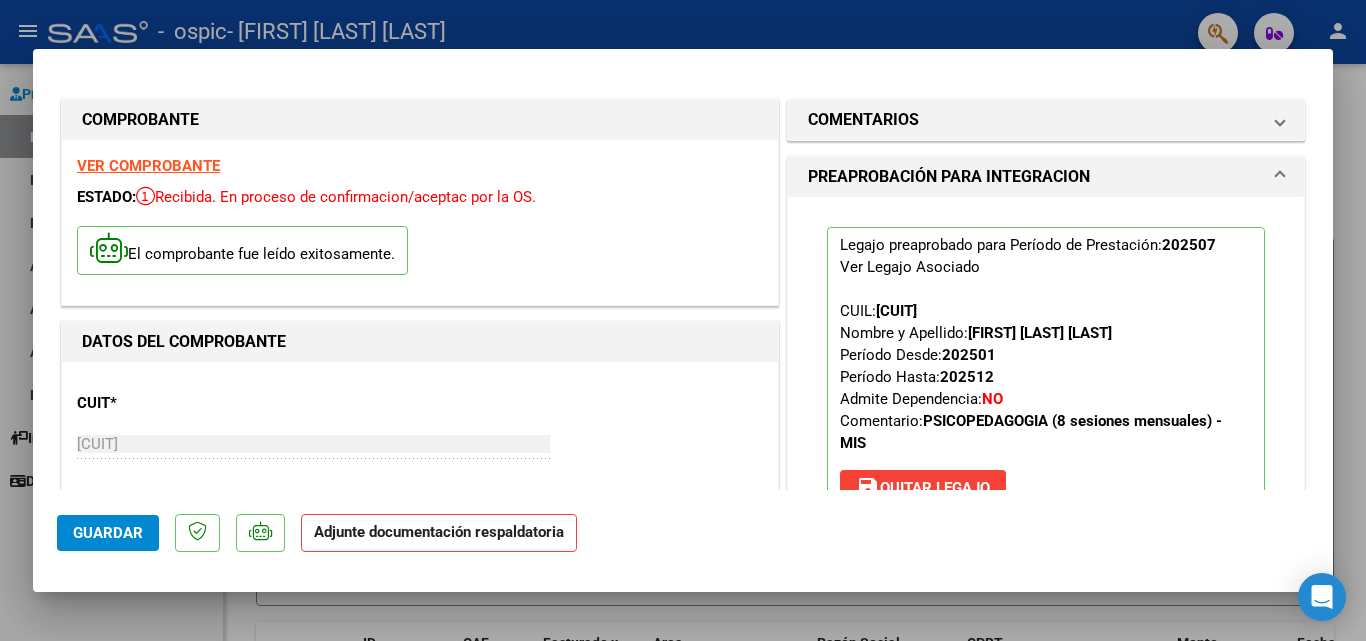 click on "Guardar" 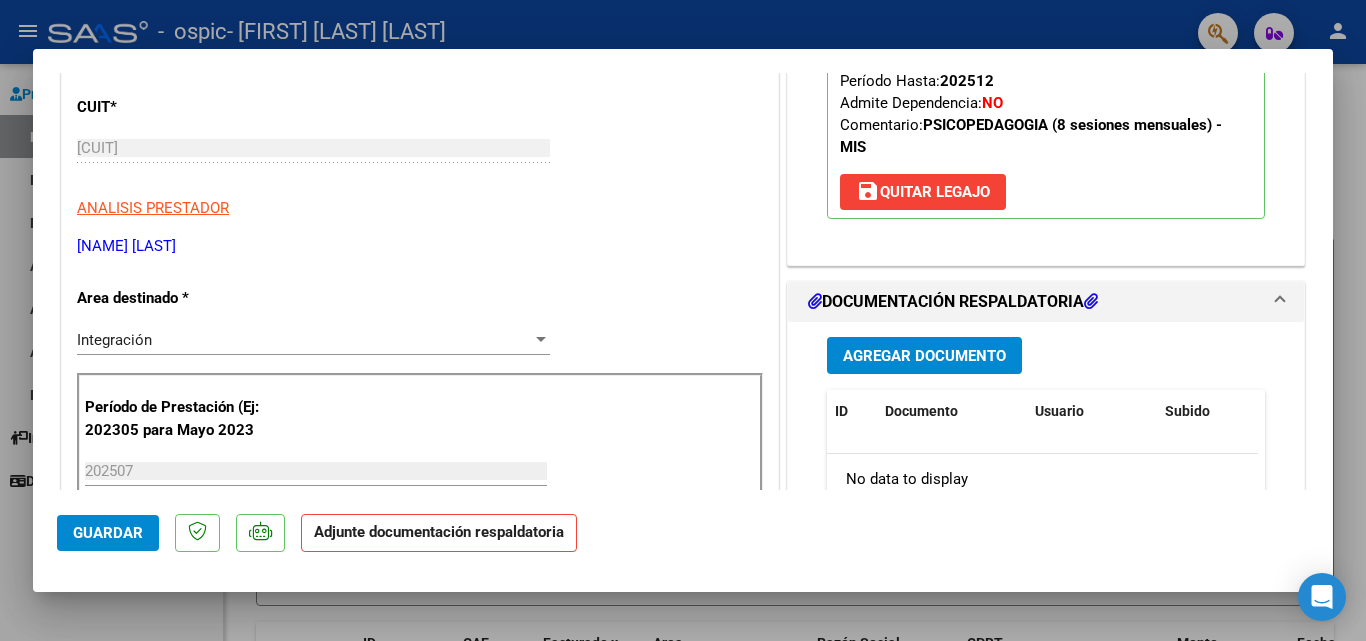 scroll, scrollTop: 315, scrollLeft: 0, axis: vertical 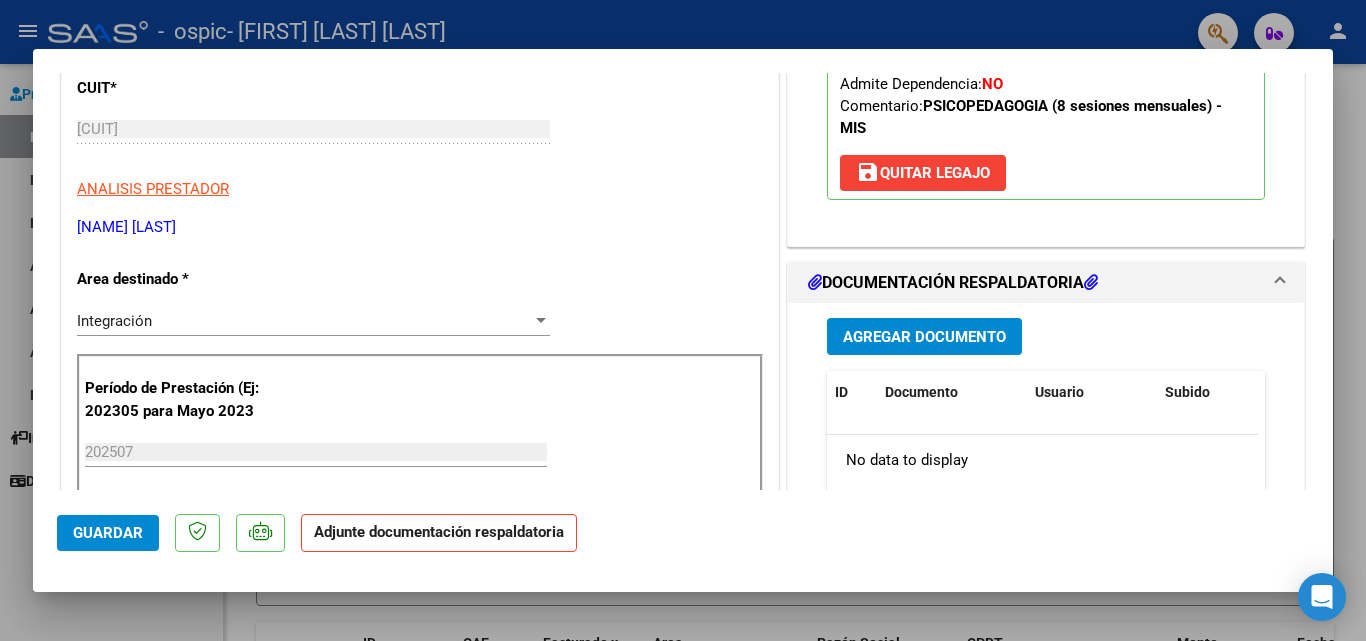 click on "Agregar Documento" at bounding box center (924, 337) 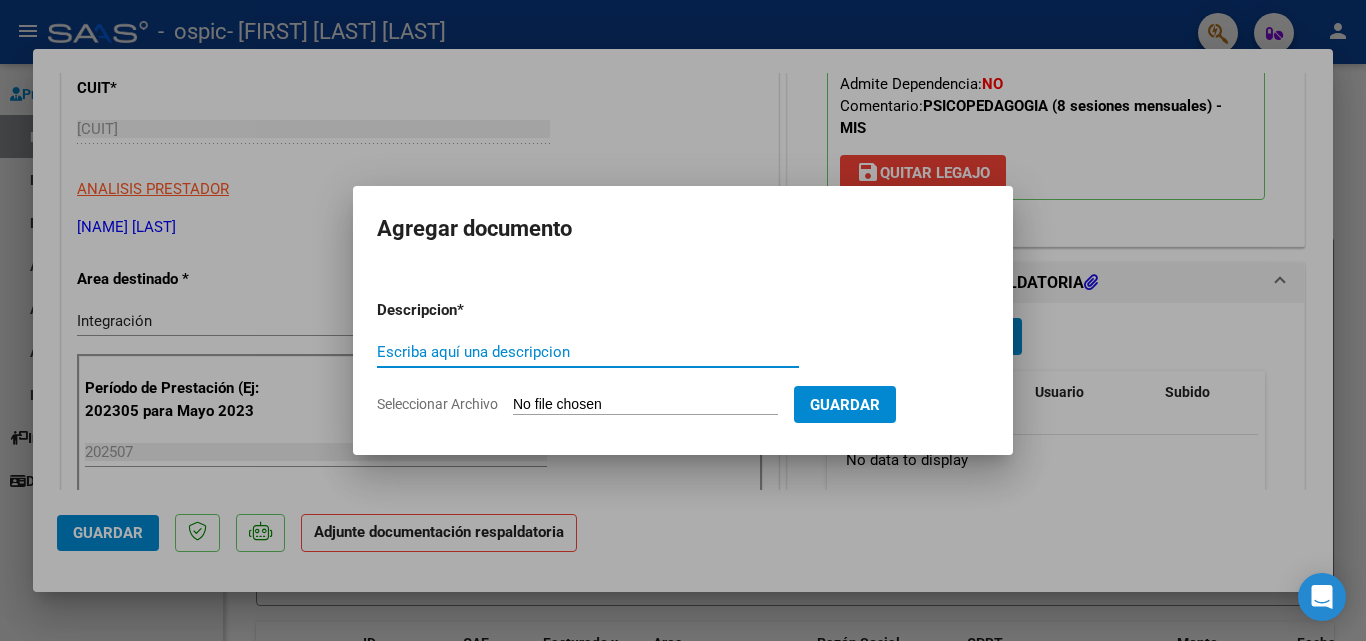 click on "Seleccionar Archivo" at bounding box center (645, 405) 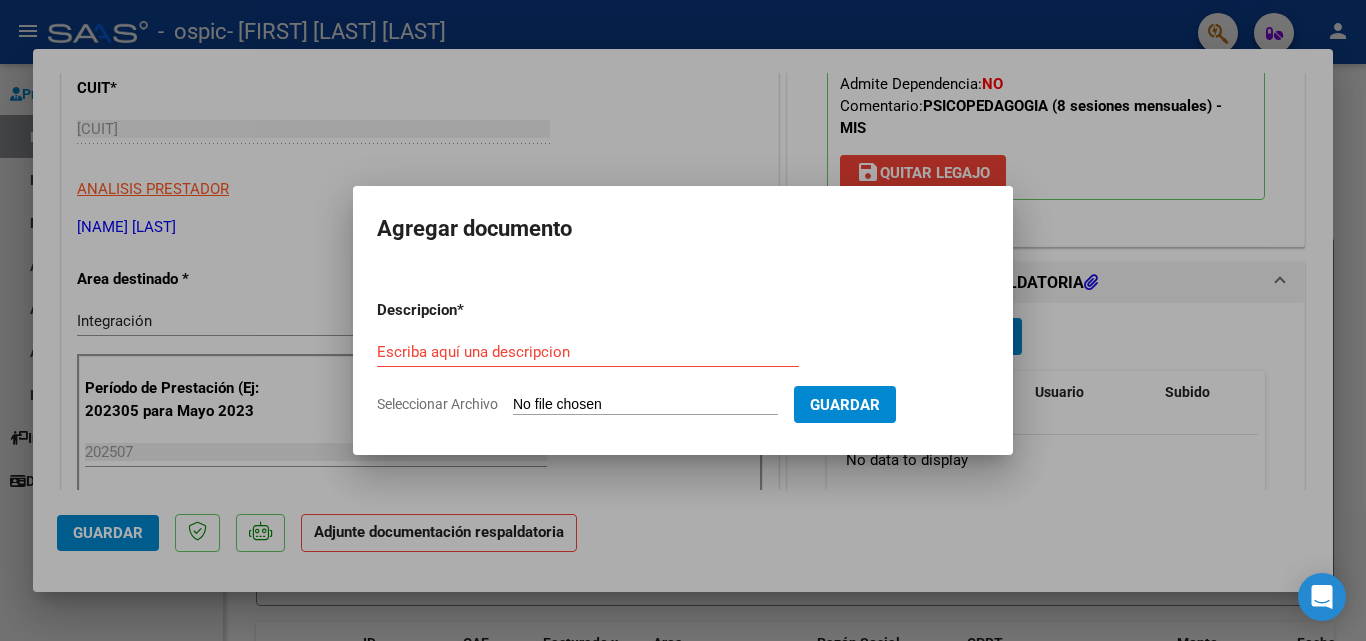 type on "C:\fakepath\[MONTH] [LAST] [FIRST].pdf" 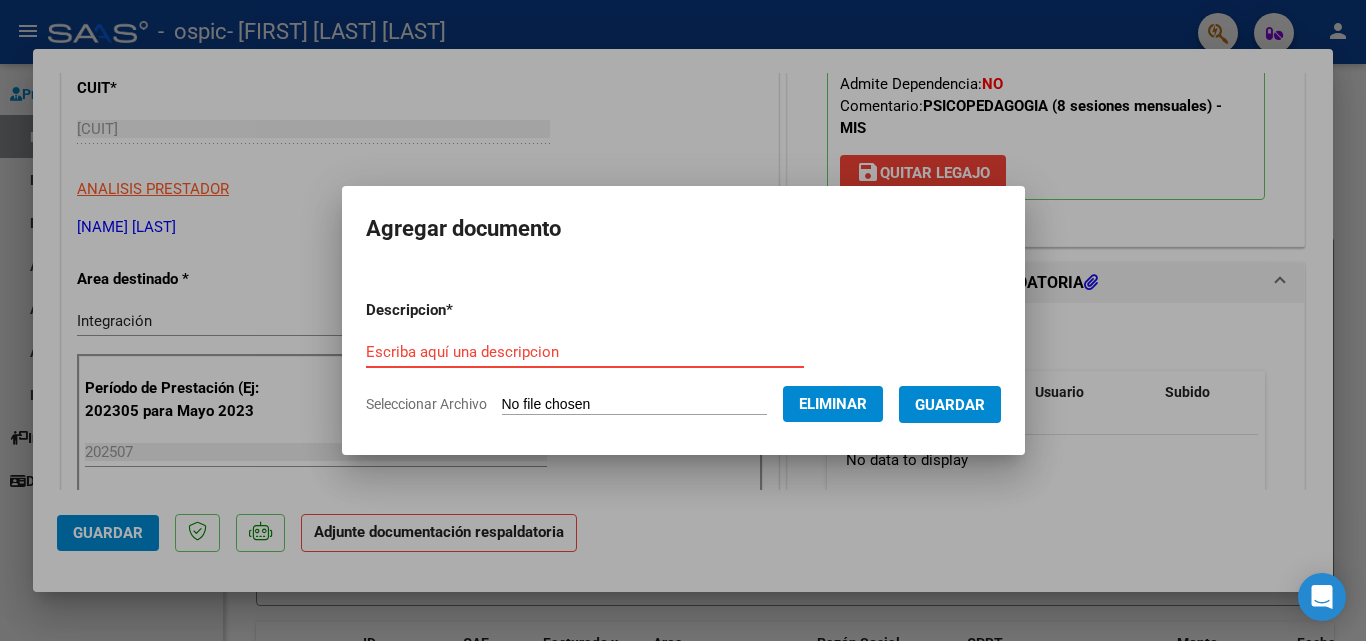 click on "Escriba aquí una descripcion" at bounding box center (585, 352) 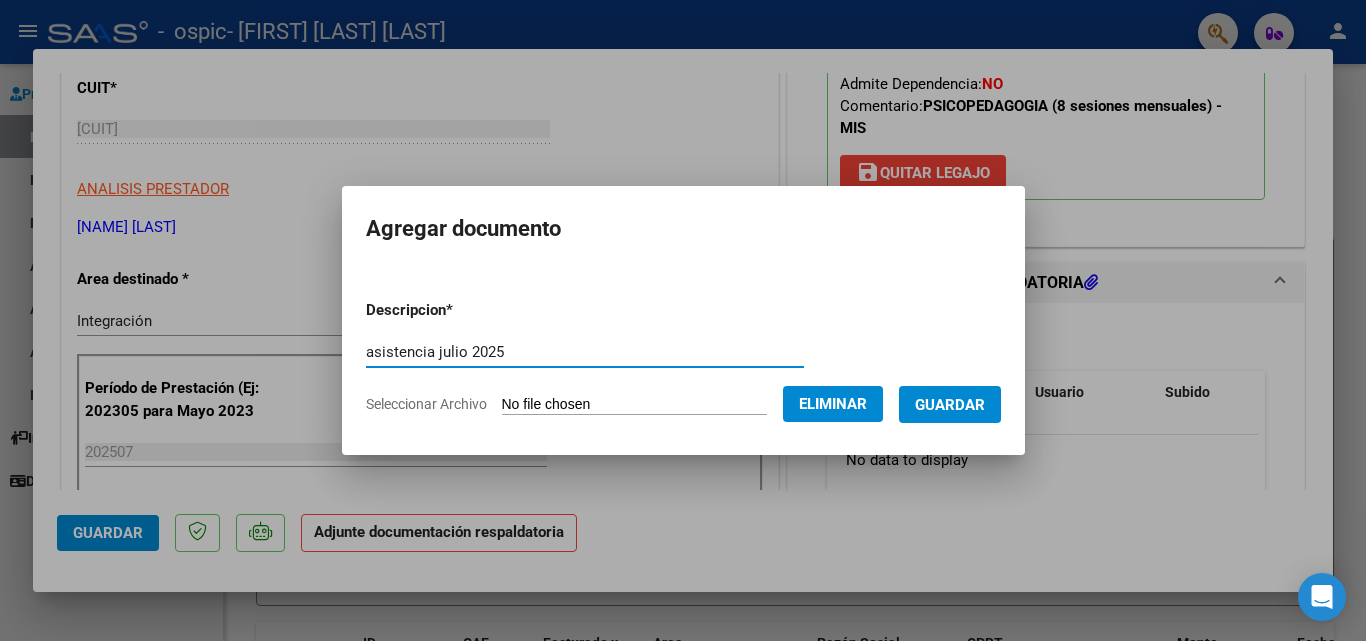 type on "asistencia julio 2025" 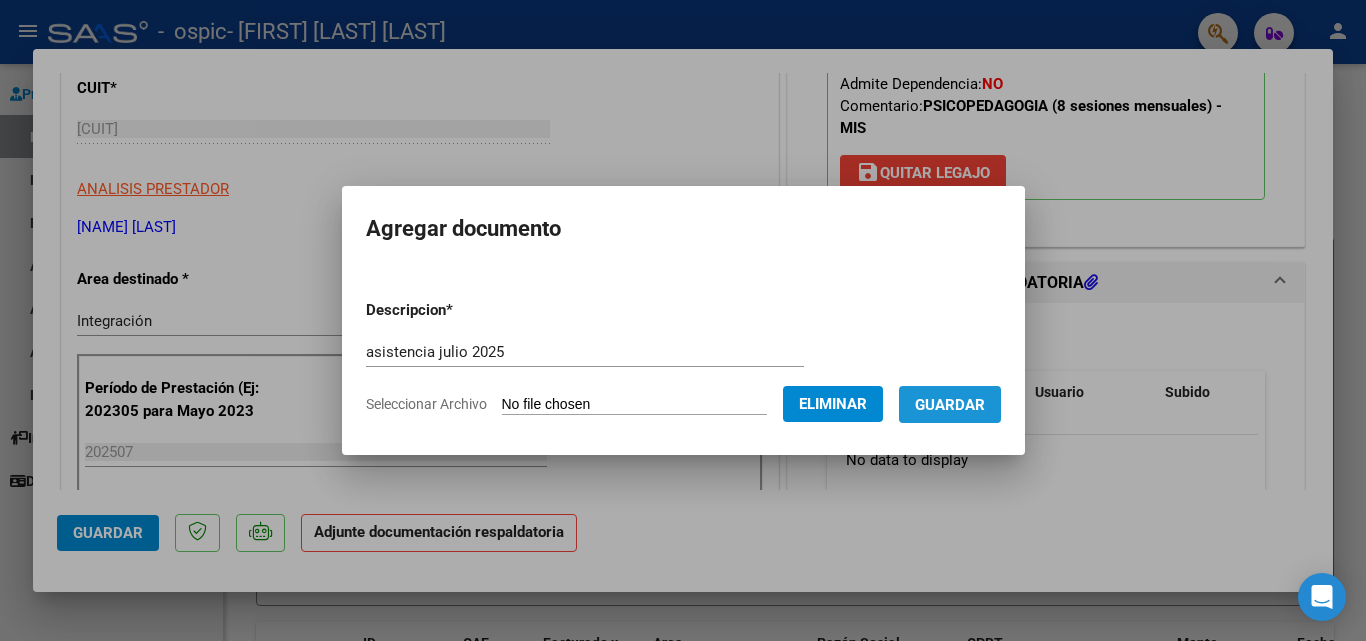 click on "Guardar" at bounding box center (950, 405) 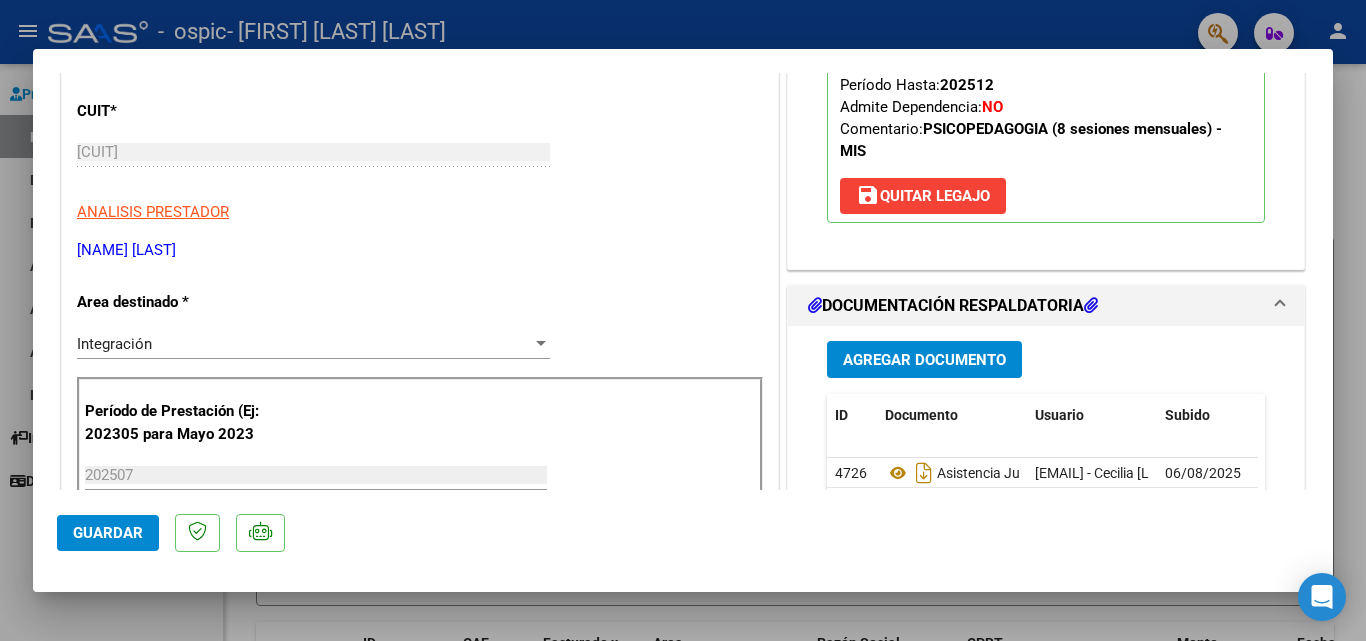 scroll, scrollTop: 0, scrollLeft: 0, axis: both 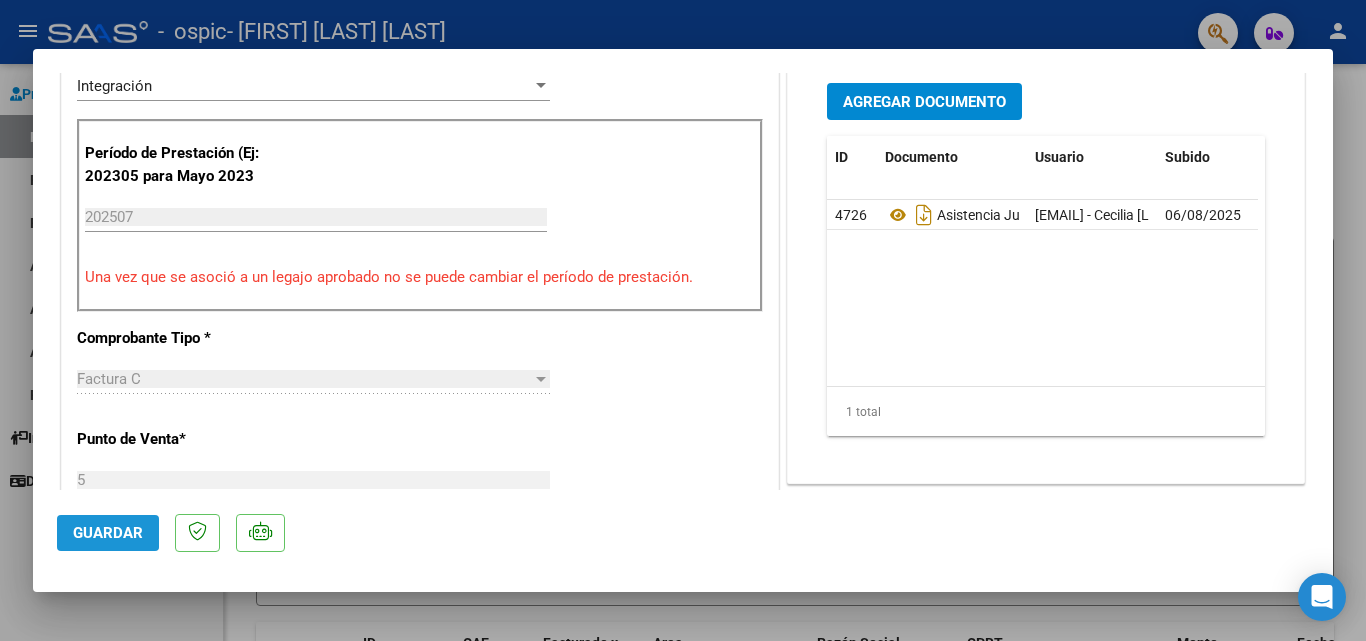 click on "Guardar" 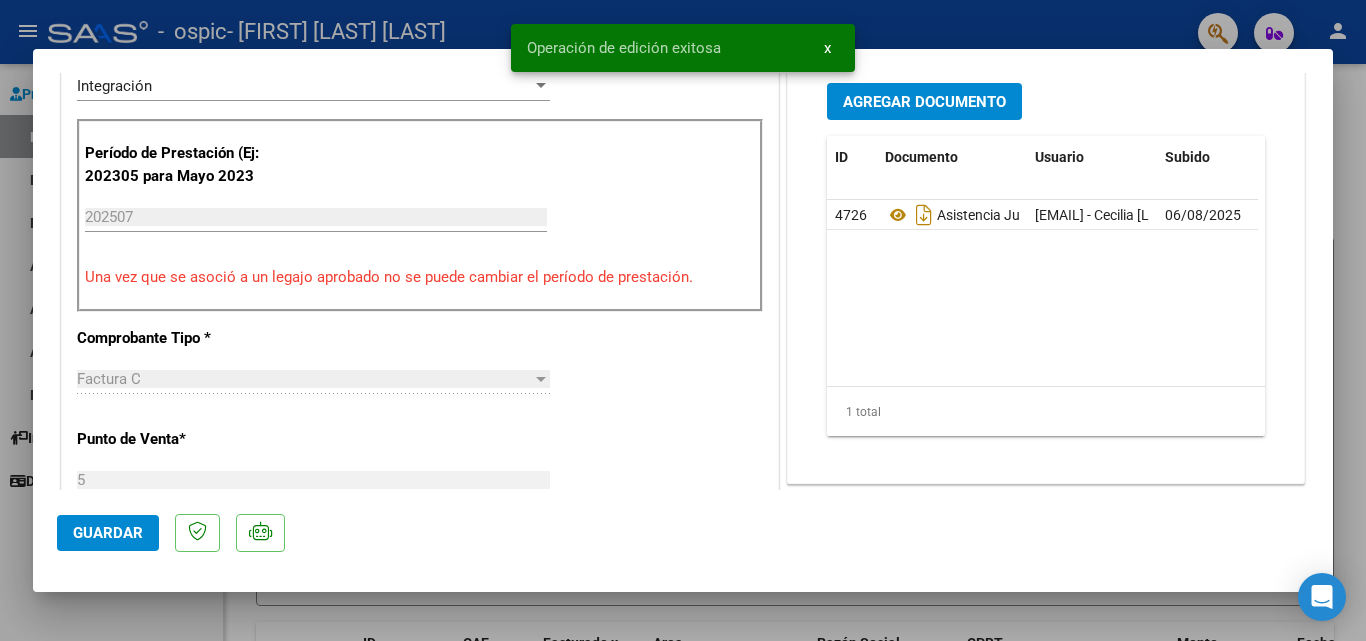 click at bounding box center [683, 320] 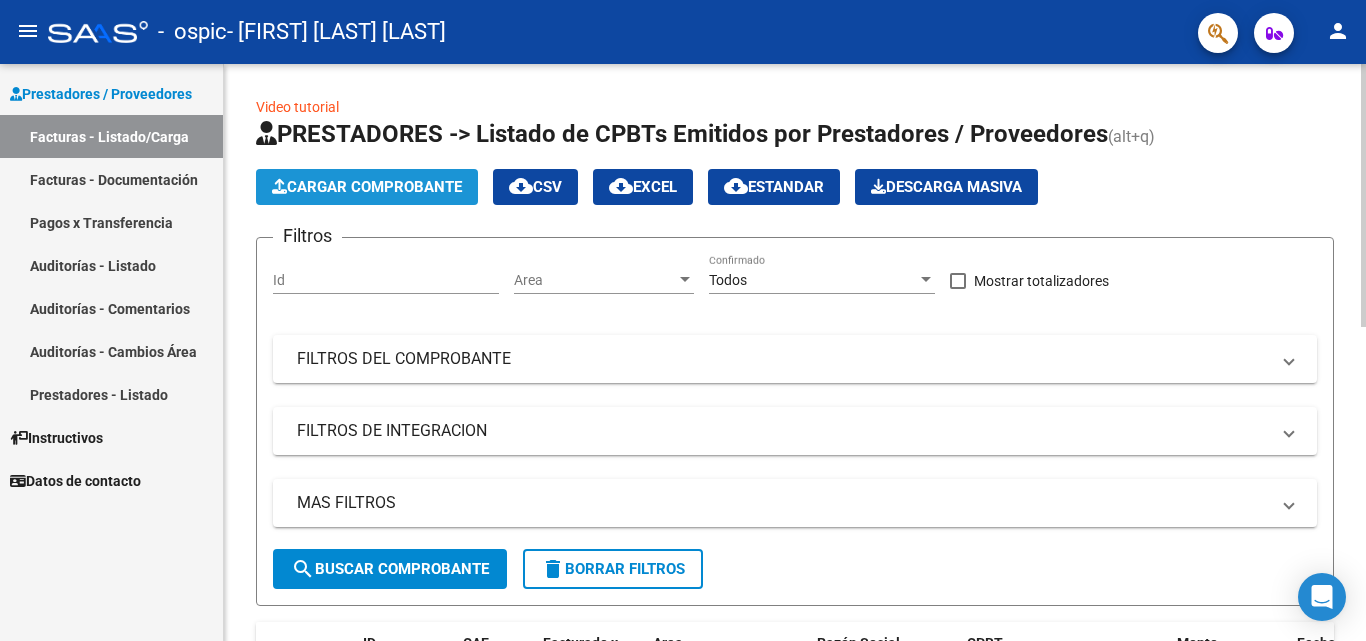 click on "Cargar Comprobante" 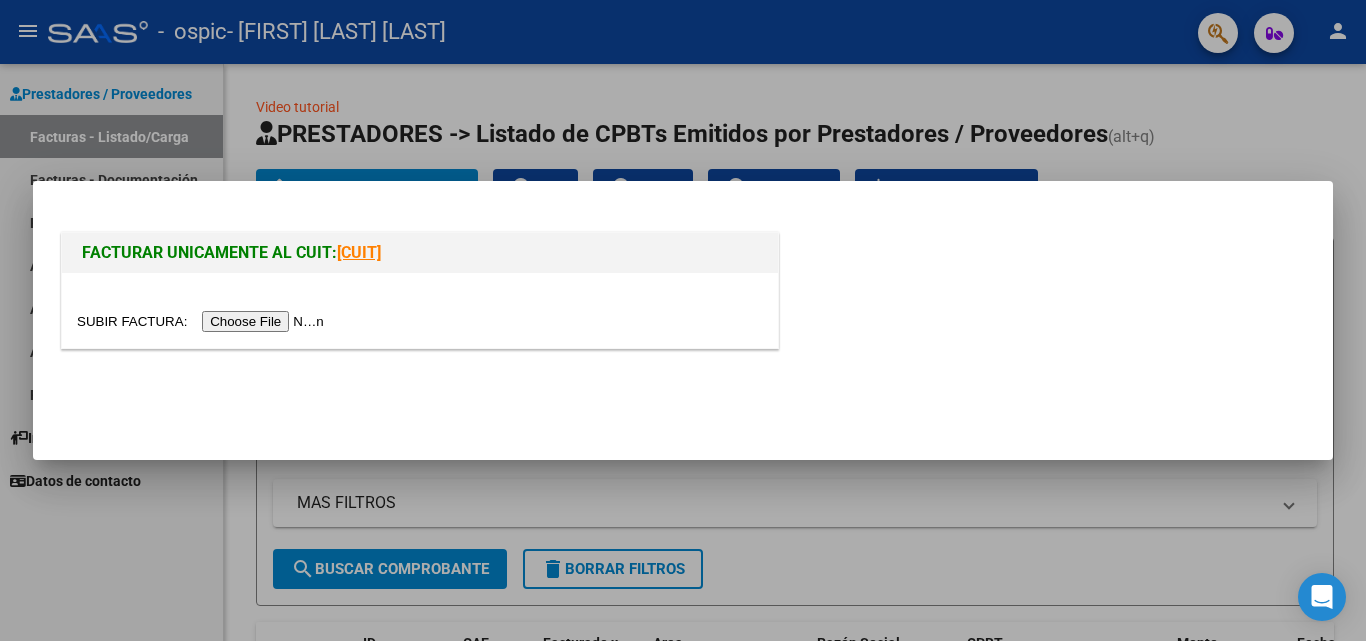 click at bounding box center [203, 321] 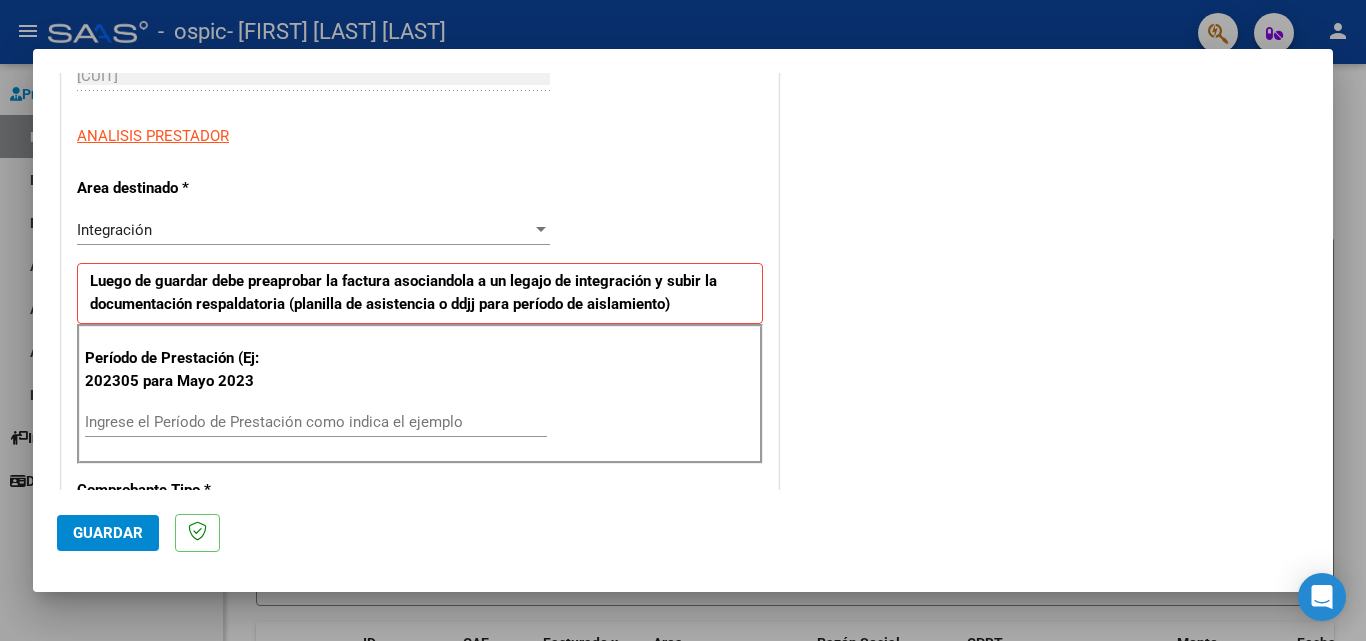 scroll, scrollTop: 343, scrollLeft: 0, axis: vertical 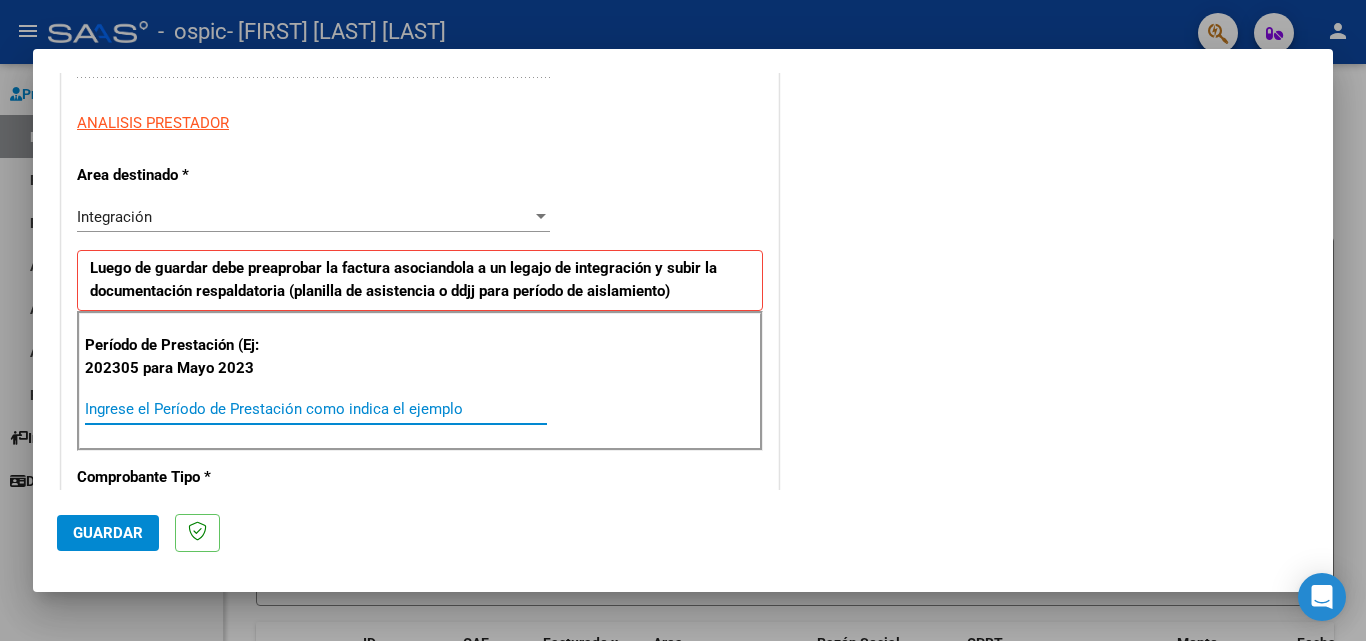 click on "Ingrese el Período de Prestación como indica el ejemplo" at bounding box center (316, 409) 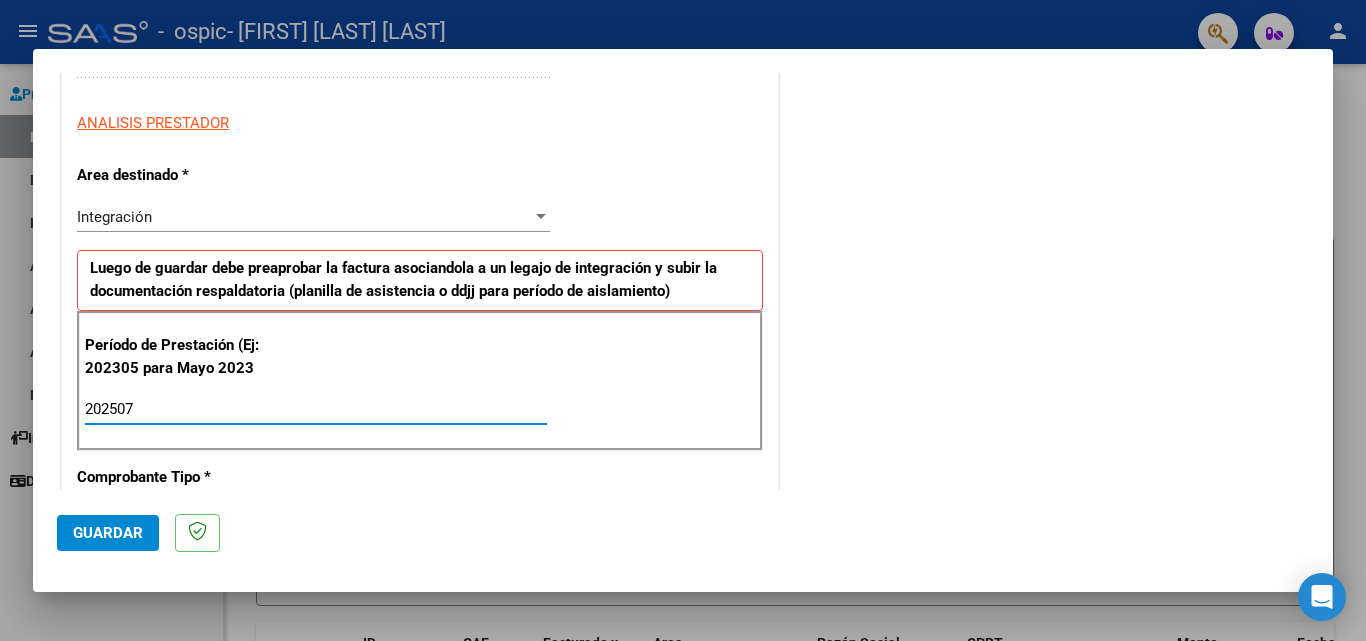 type on "202507" 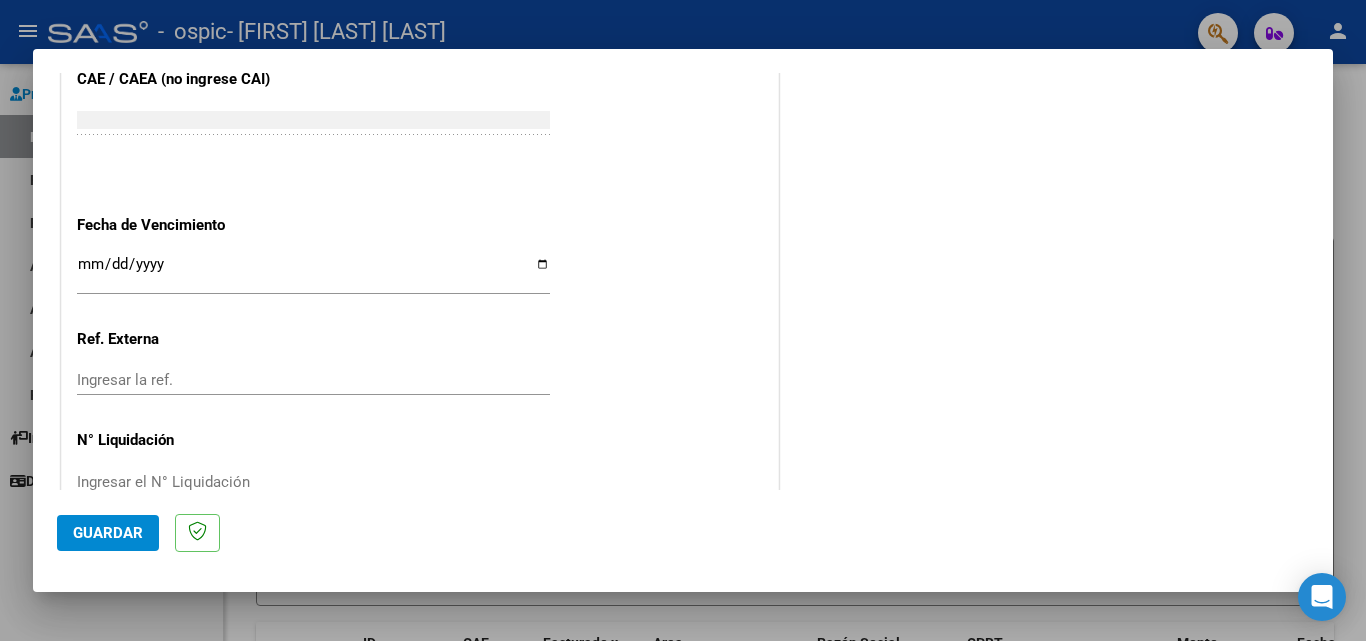 scroll, scrollTop: 1305, scrollLeft: 0, axis: vertical 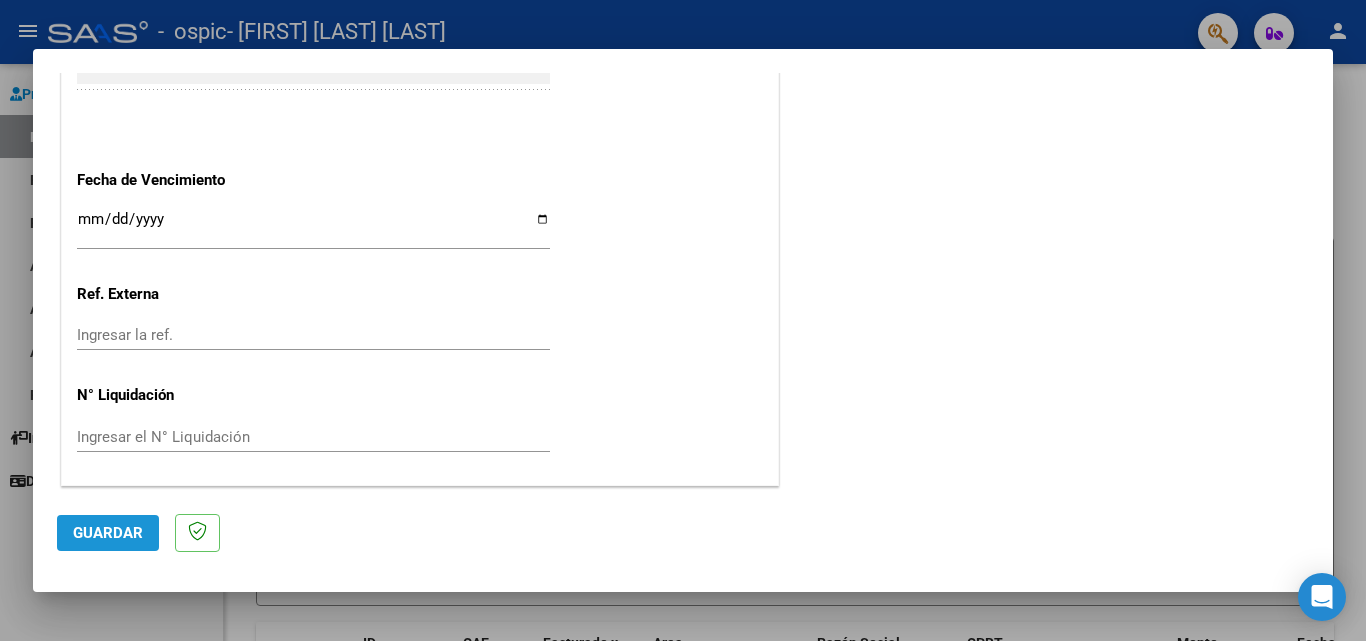 click on "Guardar" 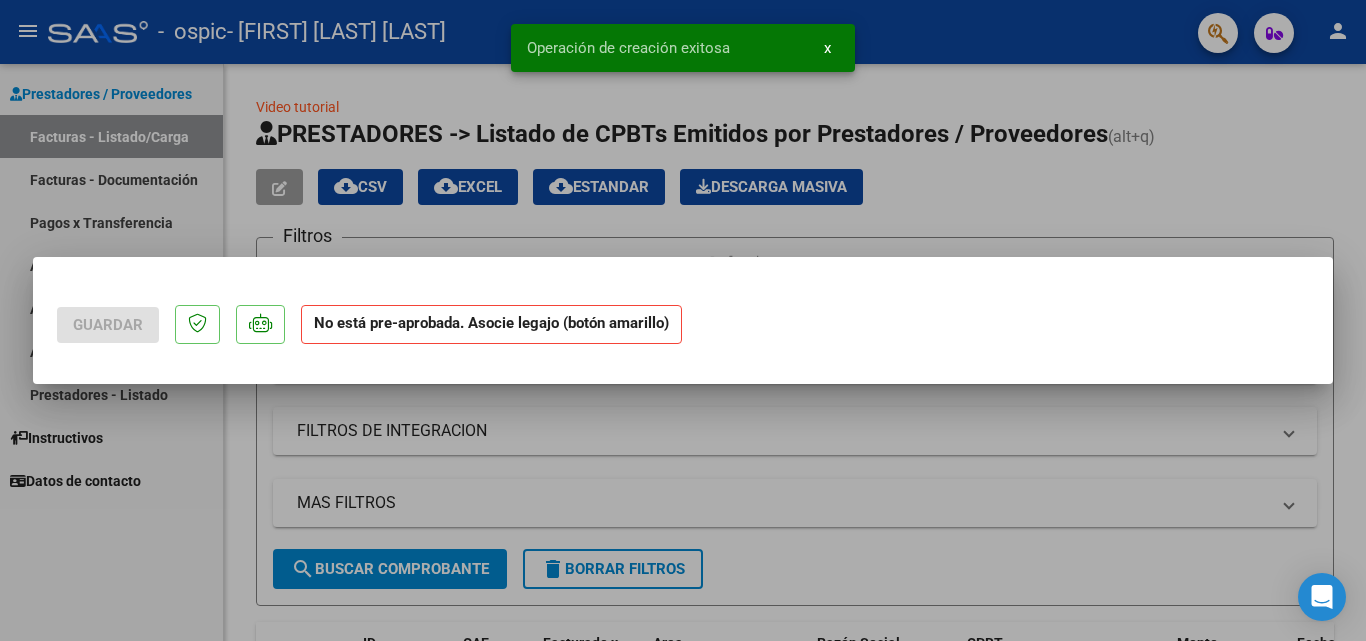 scroll, scrollTop: 0, scrollLeft: 0, axis: both 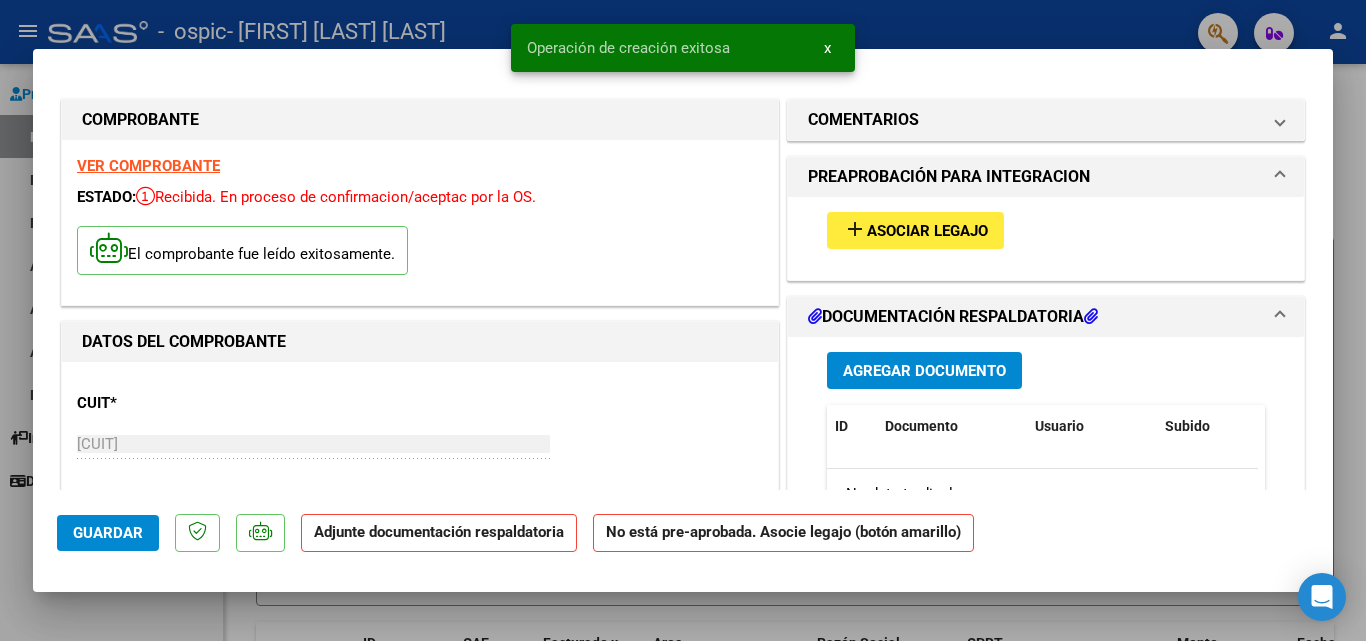 click on "Asociar Legajo" at bounding box center (927, 231) 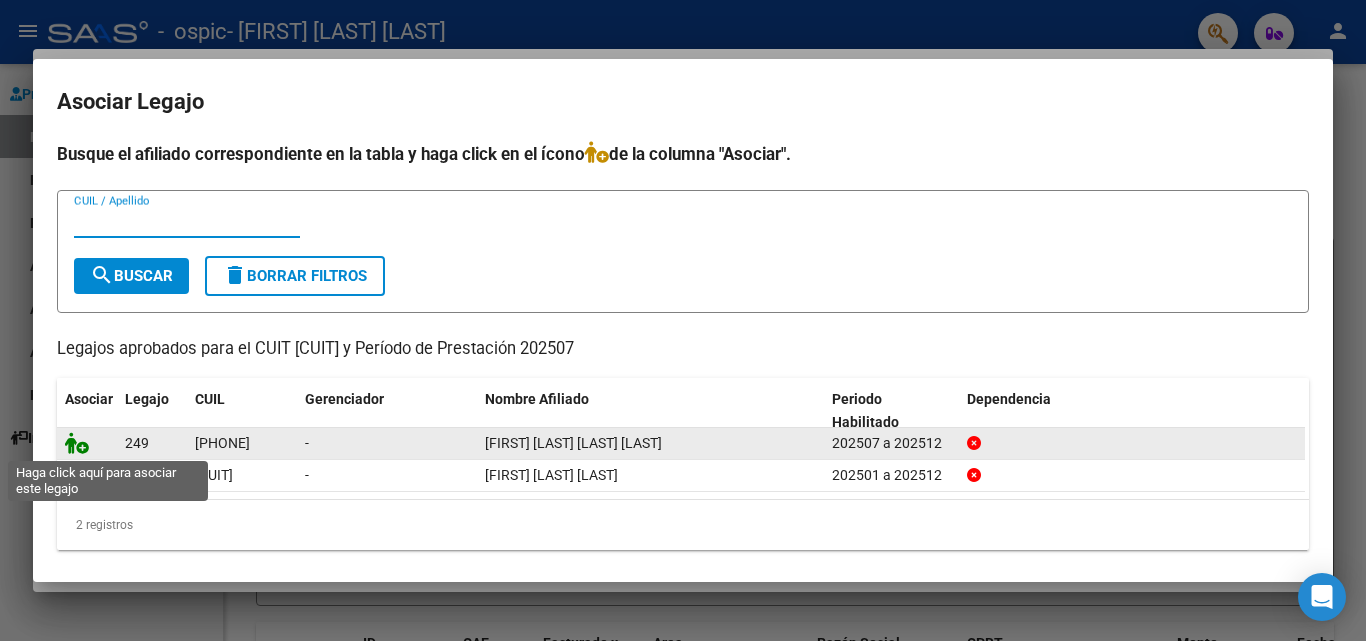 click 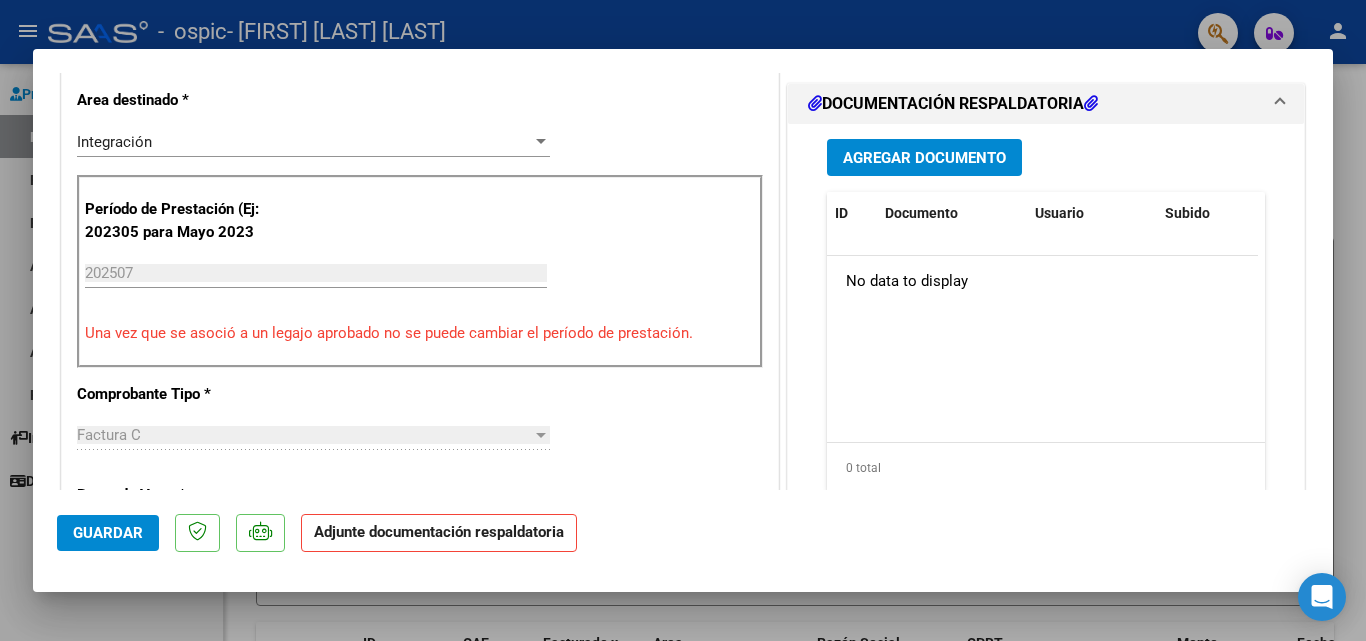 scroll, scrollTop: 569, scrollLeft: 0, axis: vertical 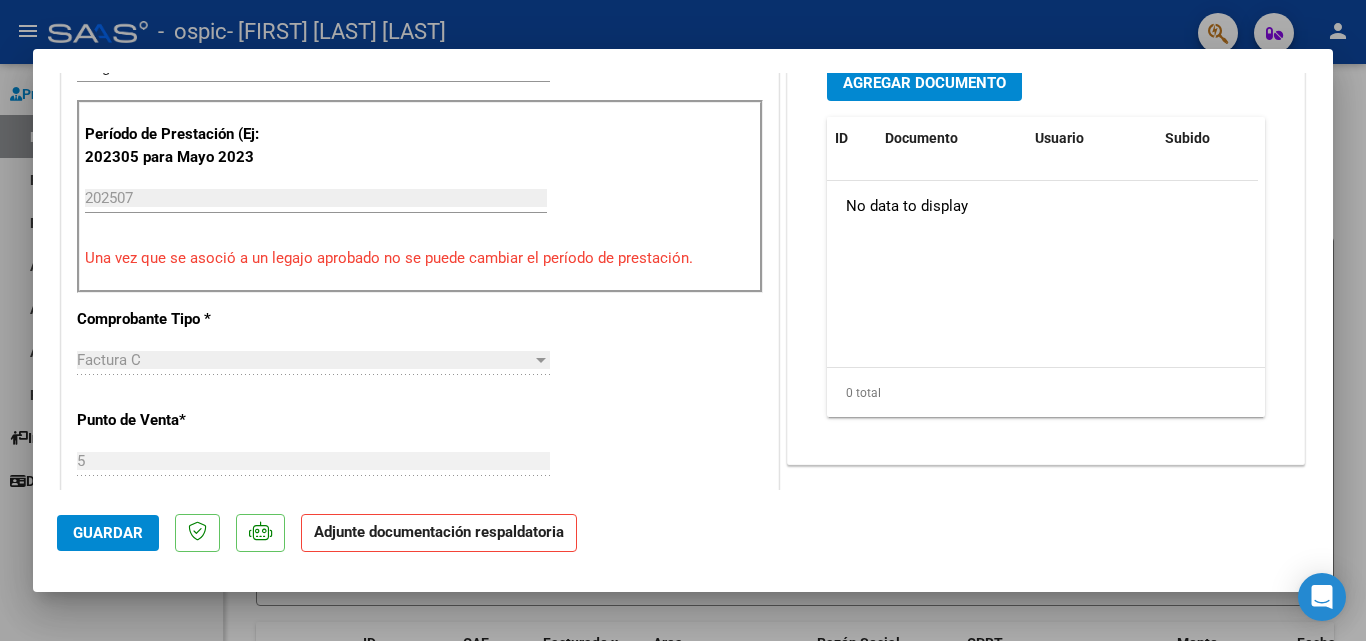 click on "Agregar Documento" at bounding box center [924, 82] 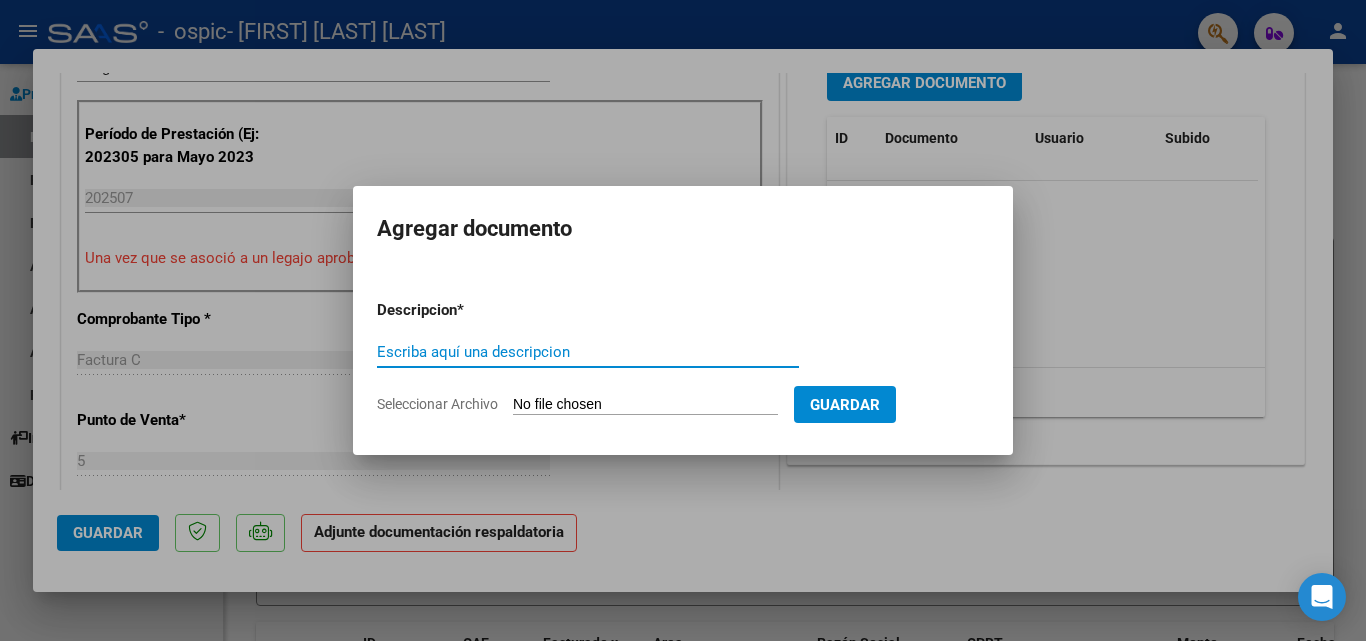 click on "Escriba aquí una descripcion" at bounding box center [588, 352] 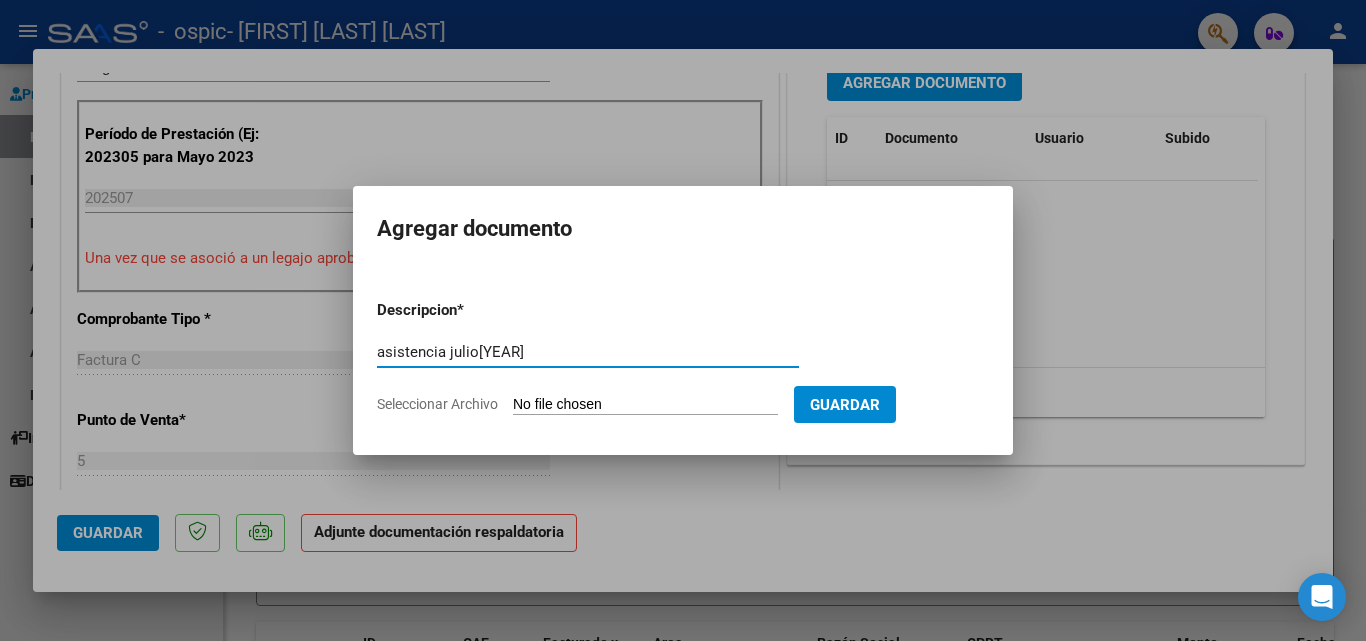 type on "asistencia julio[YEAR]" 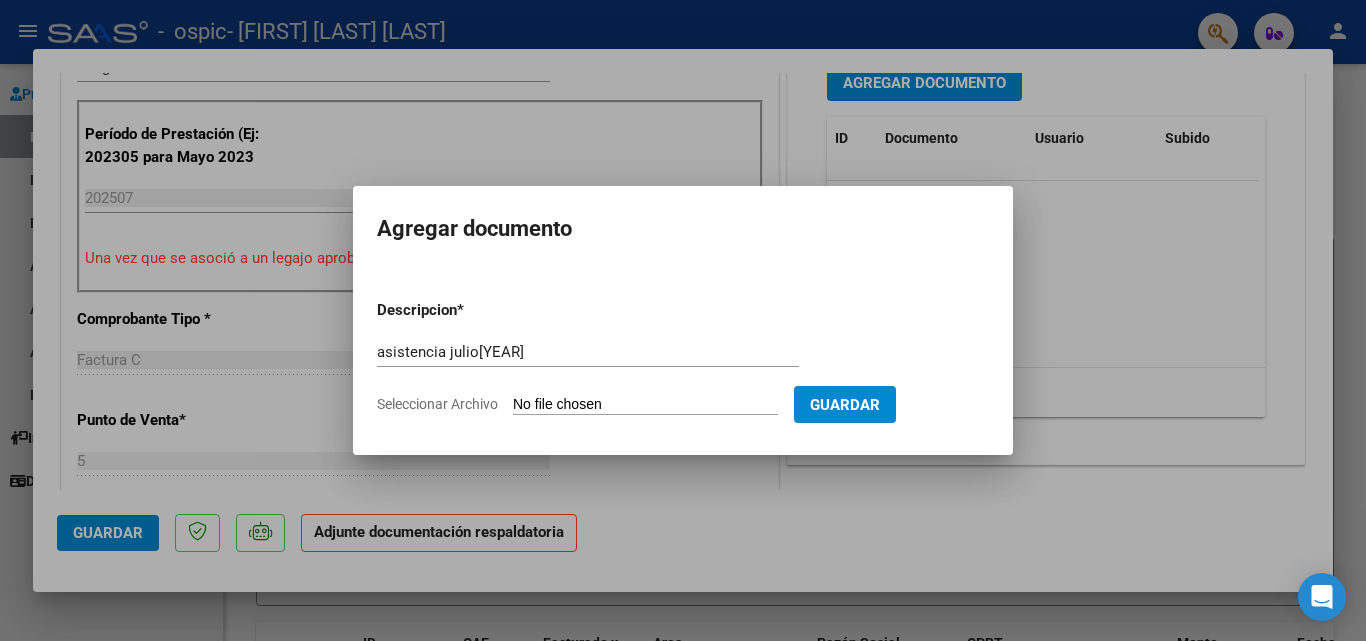 type on "C:\fakepath\[MONTH] [LAST] [FIRST].pdf" 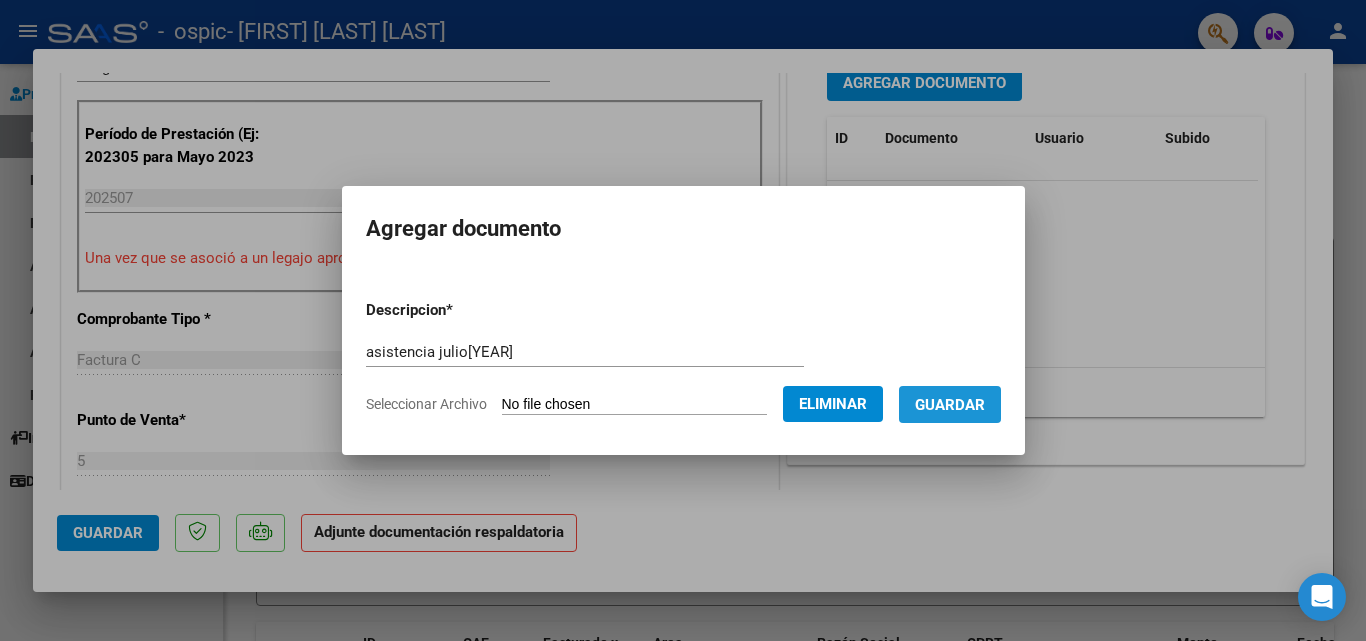 click on "Guardar" at bounding box center (950, 405) 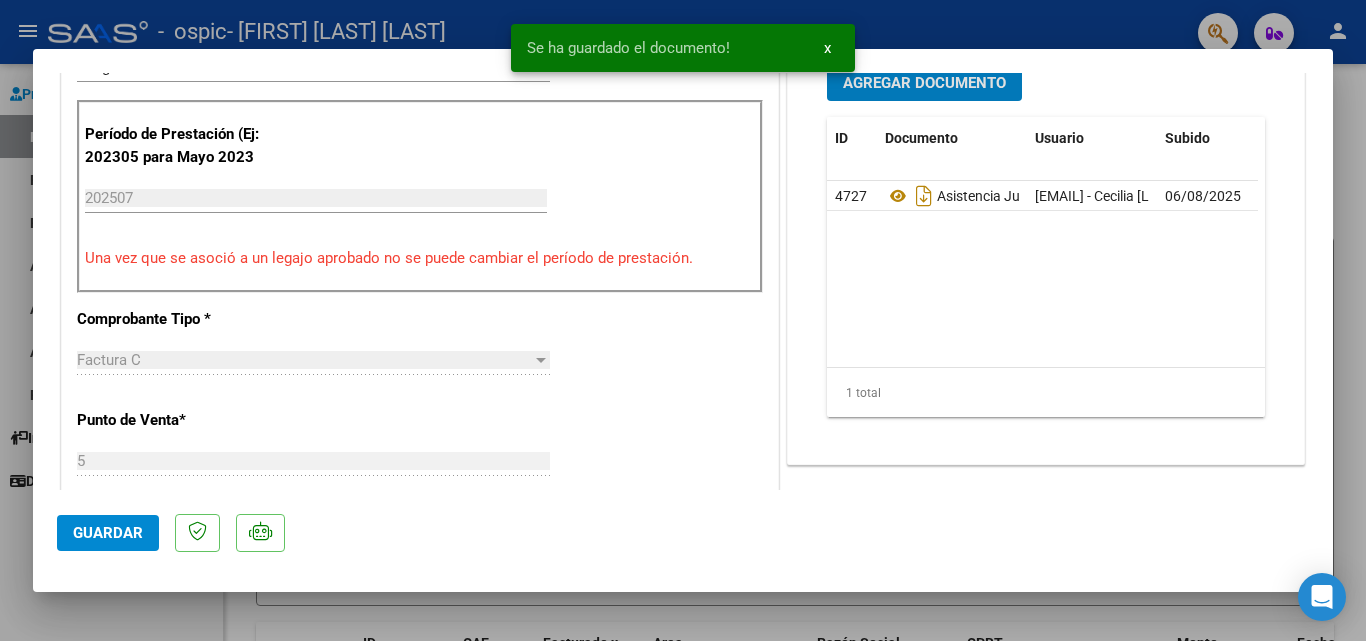 click on "Guardar" 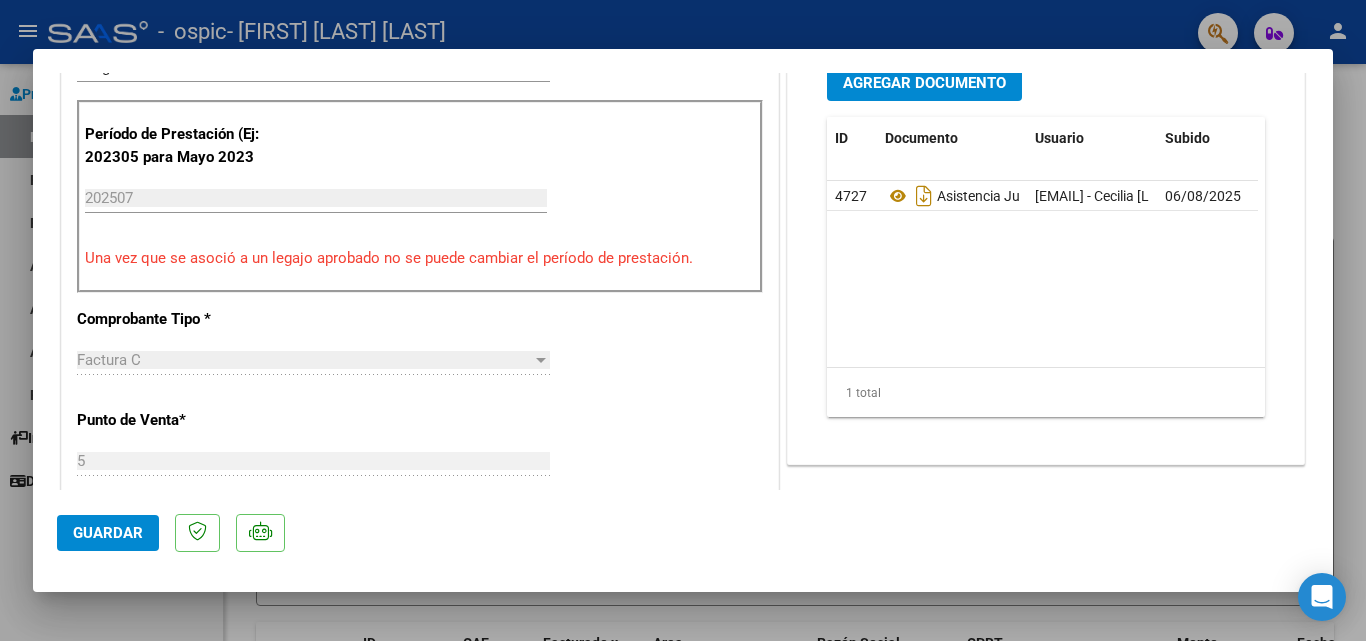 click at bounding box center [683, 320] 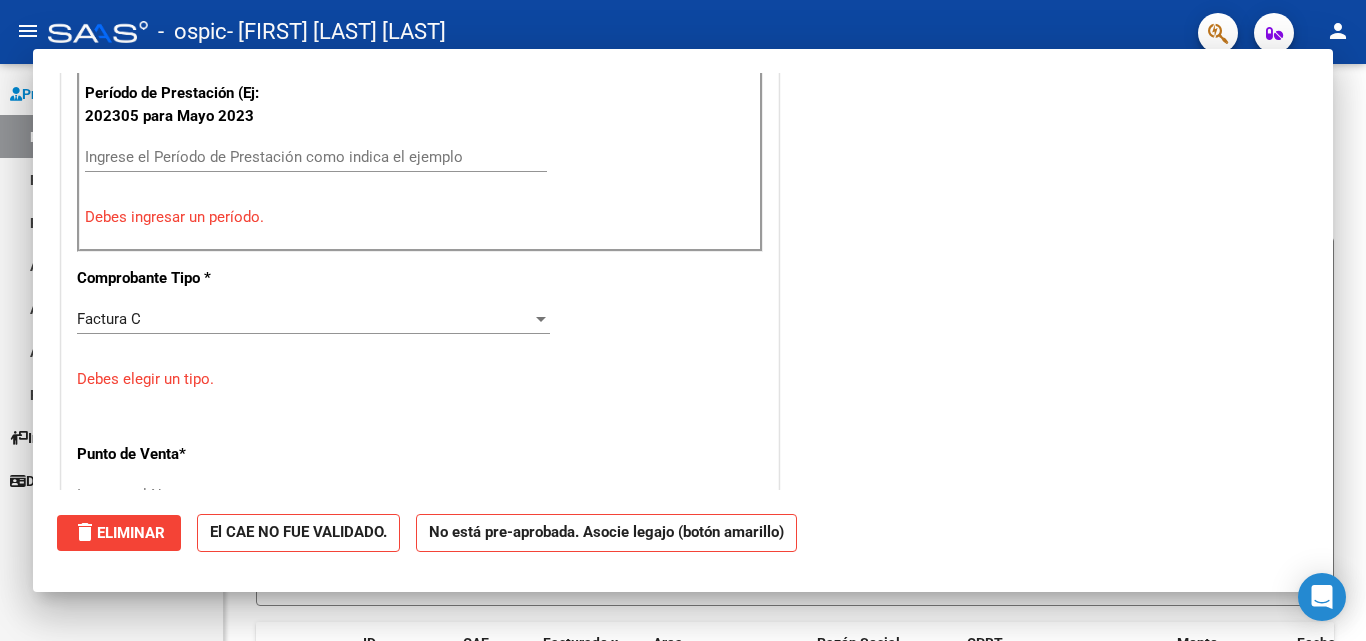 scroll, scrollTop: 0, scrollLeft: 0, axis: both 